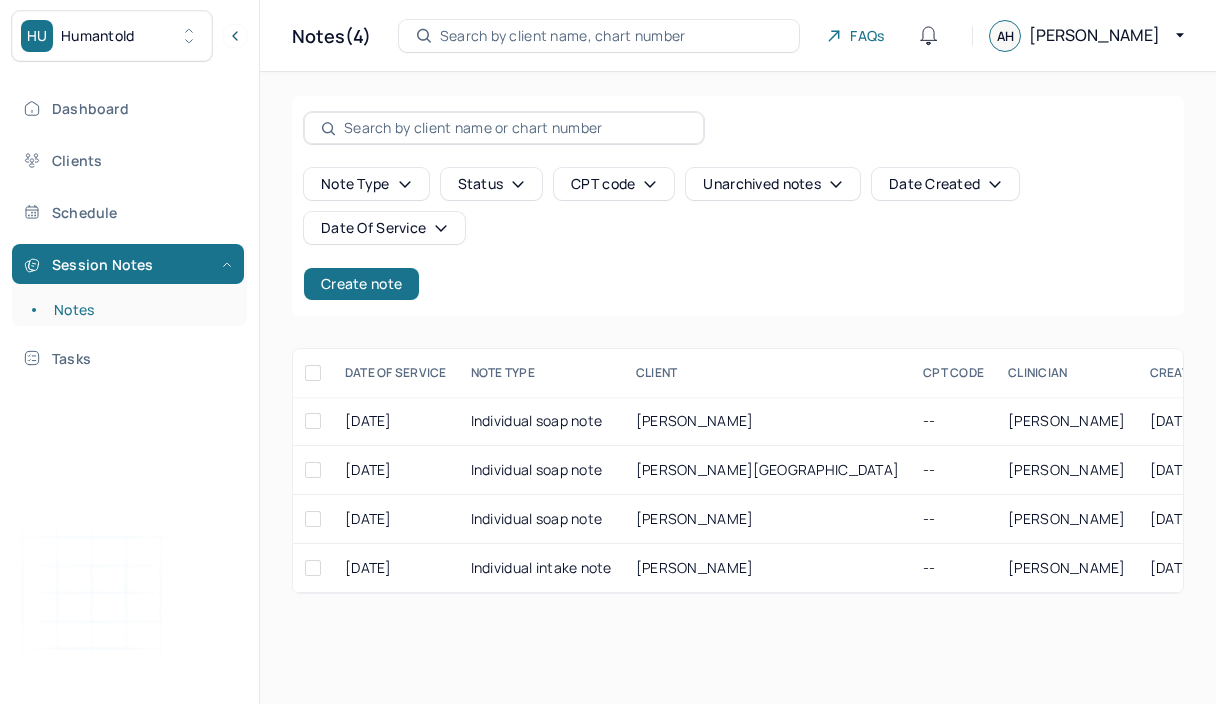 scroll, scrollTop: 0, scrollLeft: 0, axis: both 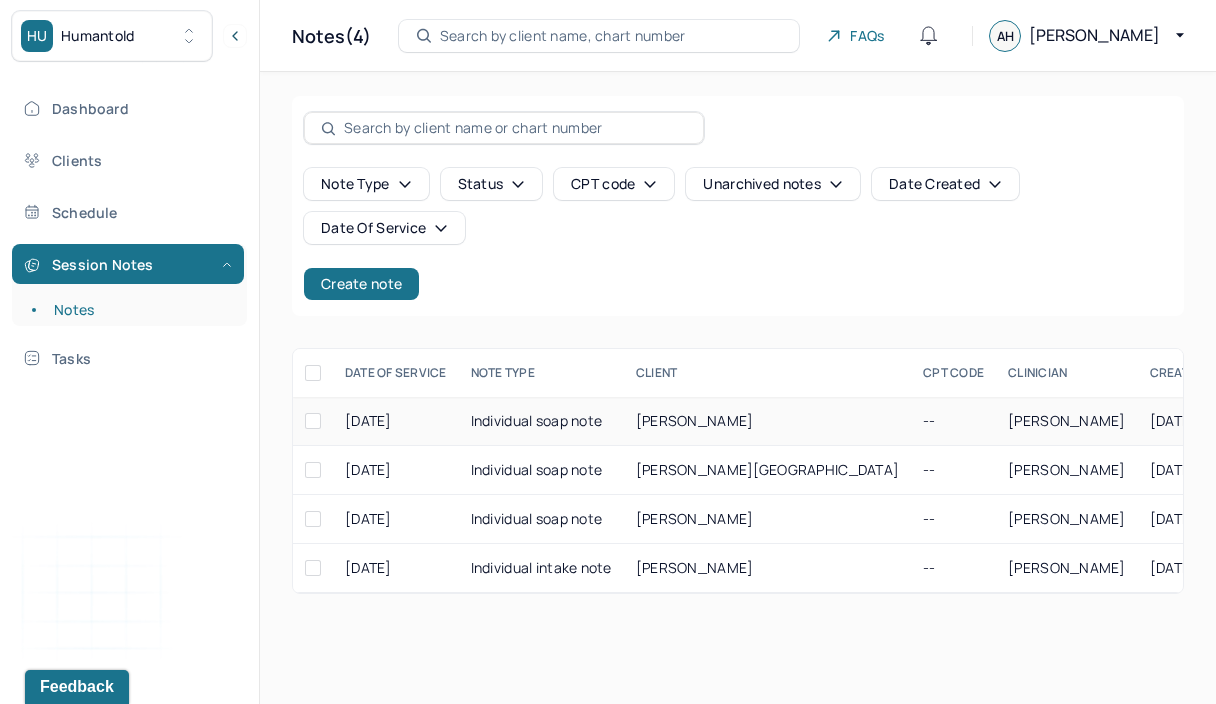 click on "Individual soap note" at bounding box center (541, 421) 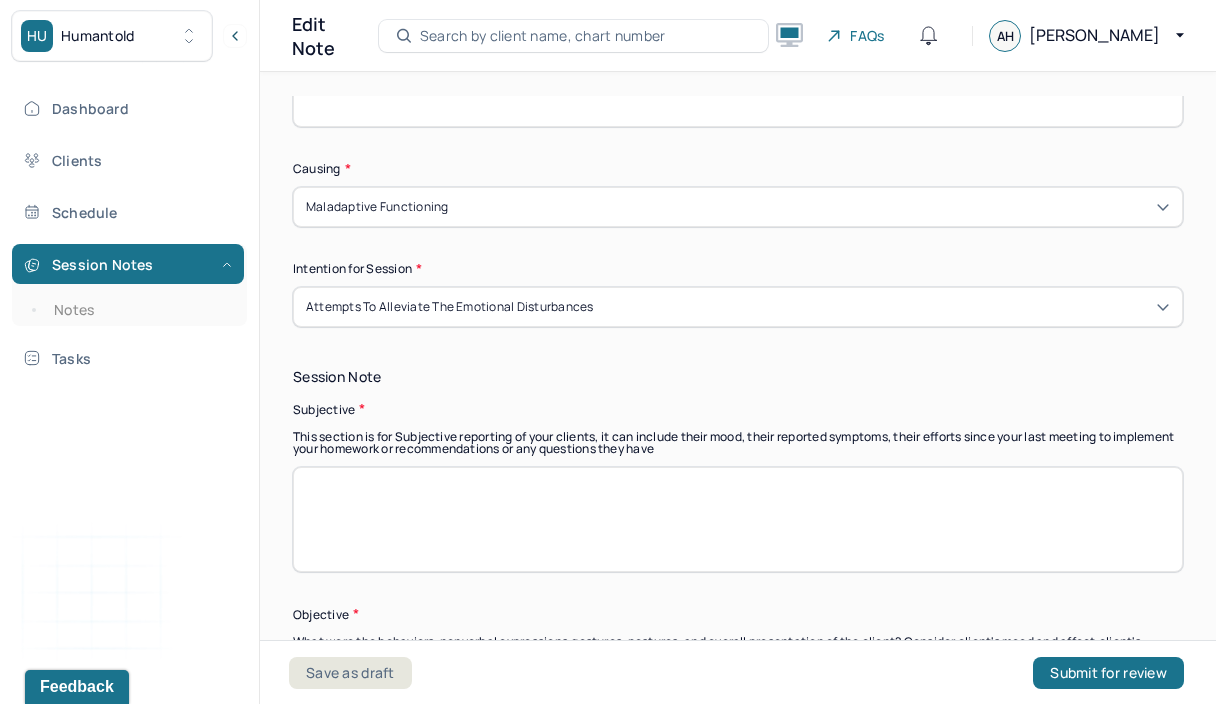 scroll, scrollTop: 1161, scrollLeft: 0, axis: vertical 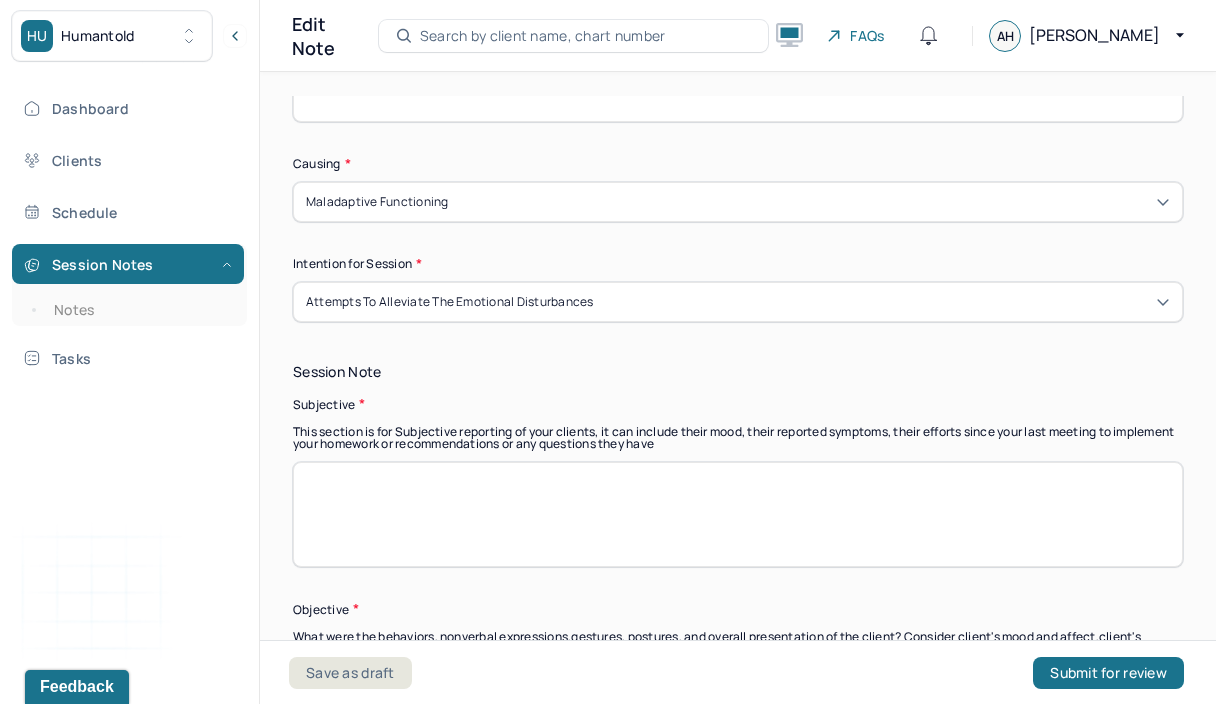 click at bounding box center (738, 514) 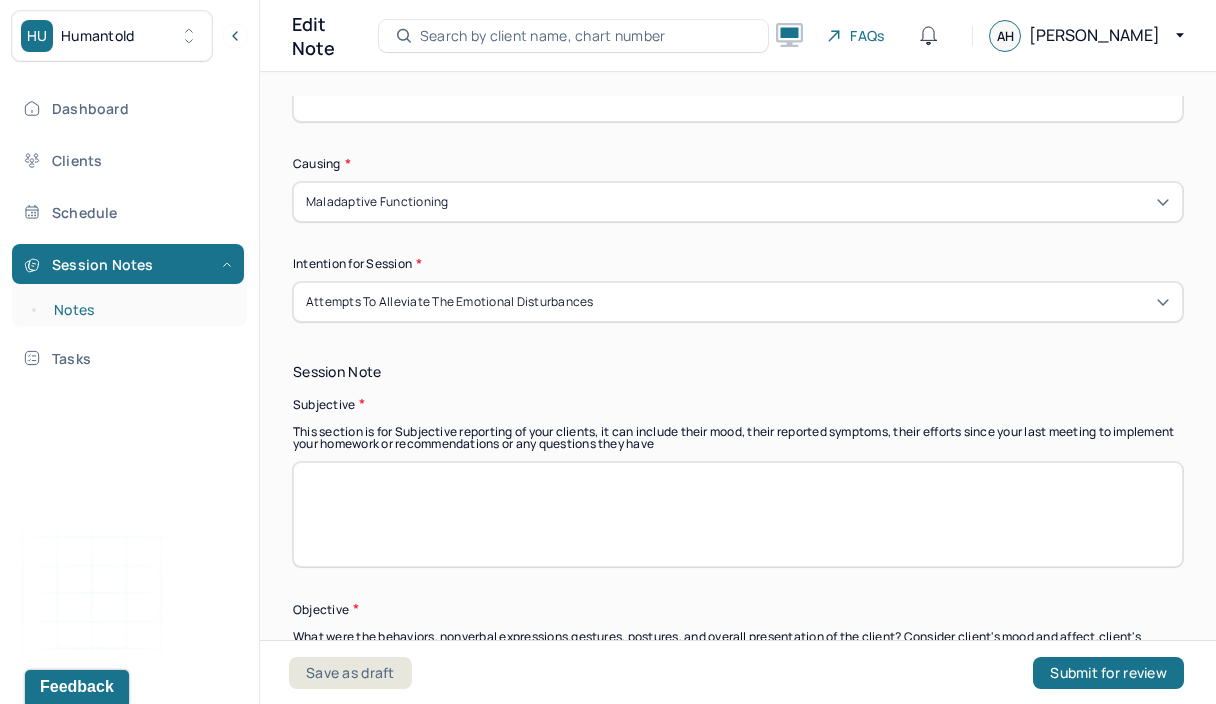 click on "Notes" at bounding box center (139, 310) 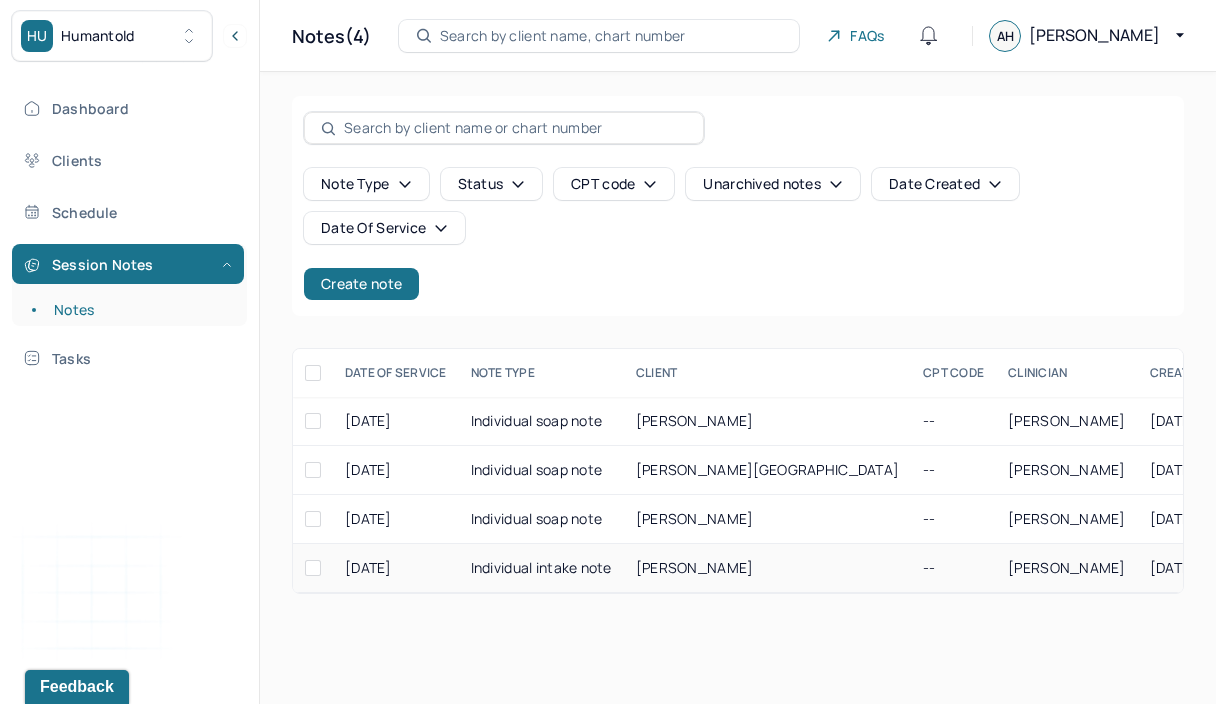 click on "Individual intake note" at bounding box center (541, 568) 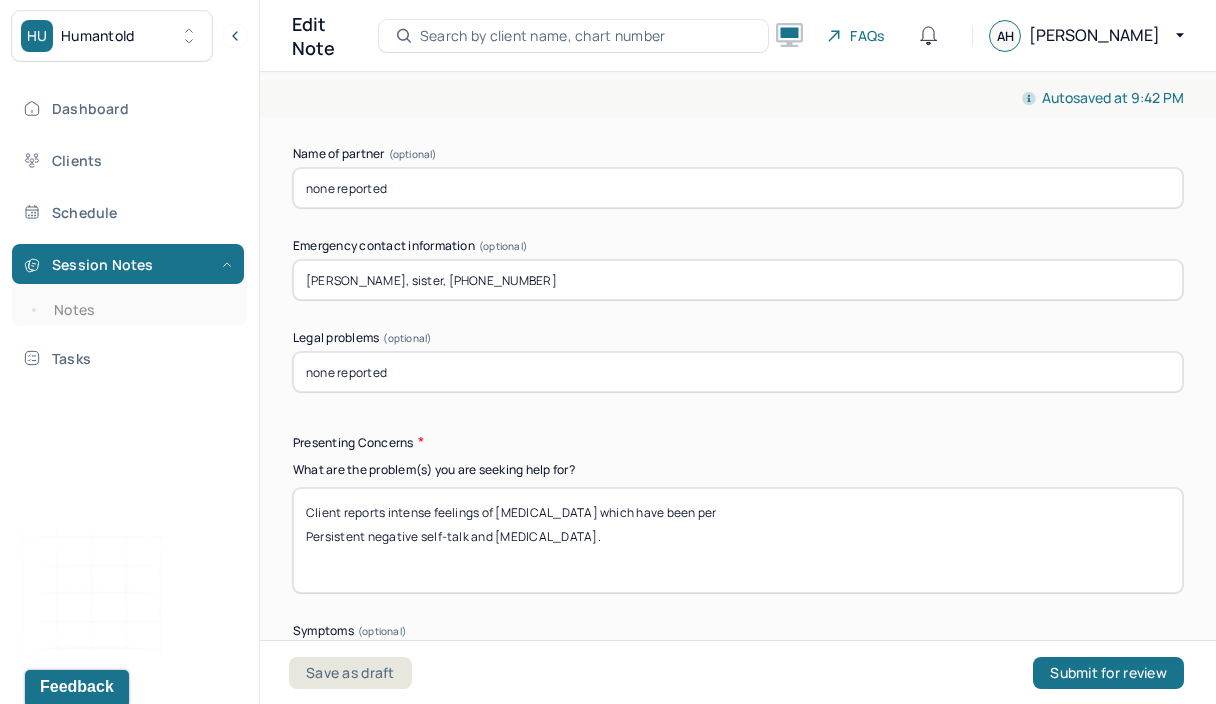 scroll, scrollTop: 2073, scrollLeft: 0, axis: vertical 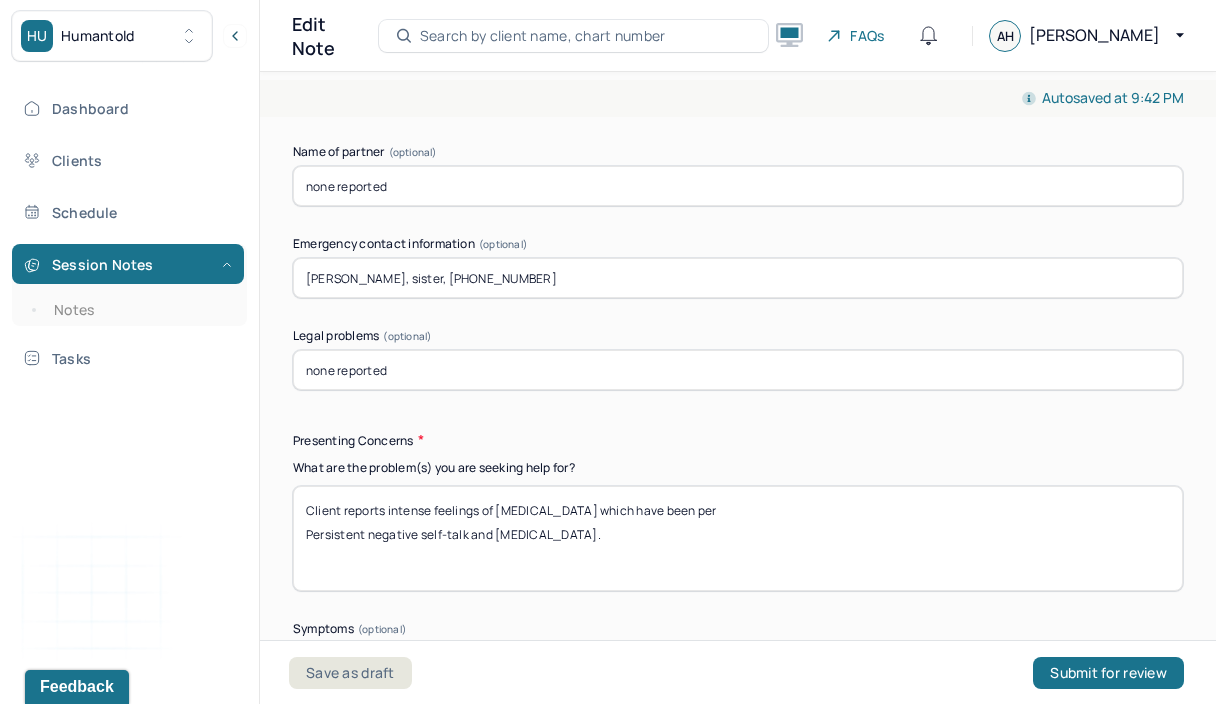 drag, startPoint x: 737, startPoint y: 506, endPoint x: 560, endPoint y: 509, distance: 177.02542 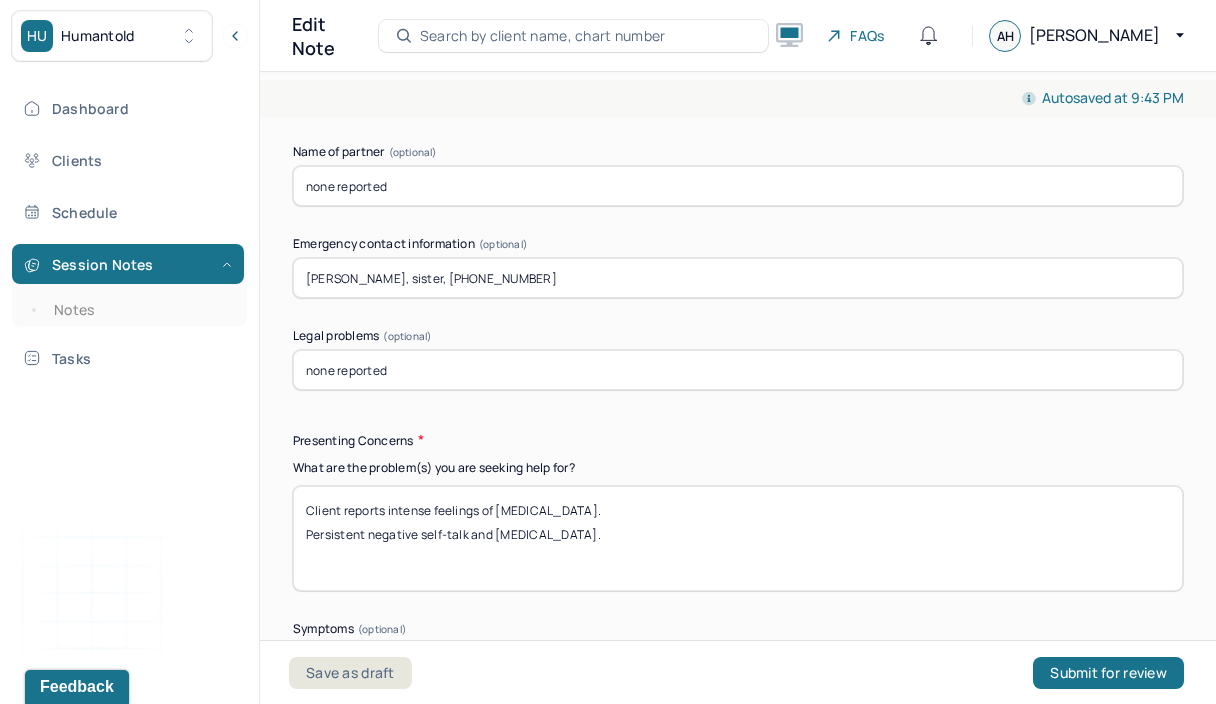 click on "Client reports intense feelings of [MEDICAL_DATA].
Persistent negative self-talk and [MEDICAL_DATA]." at bounding box center (738, 538) 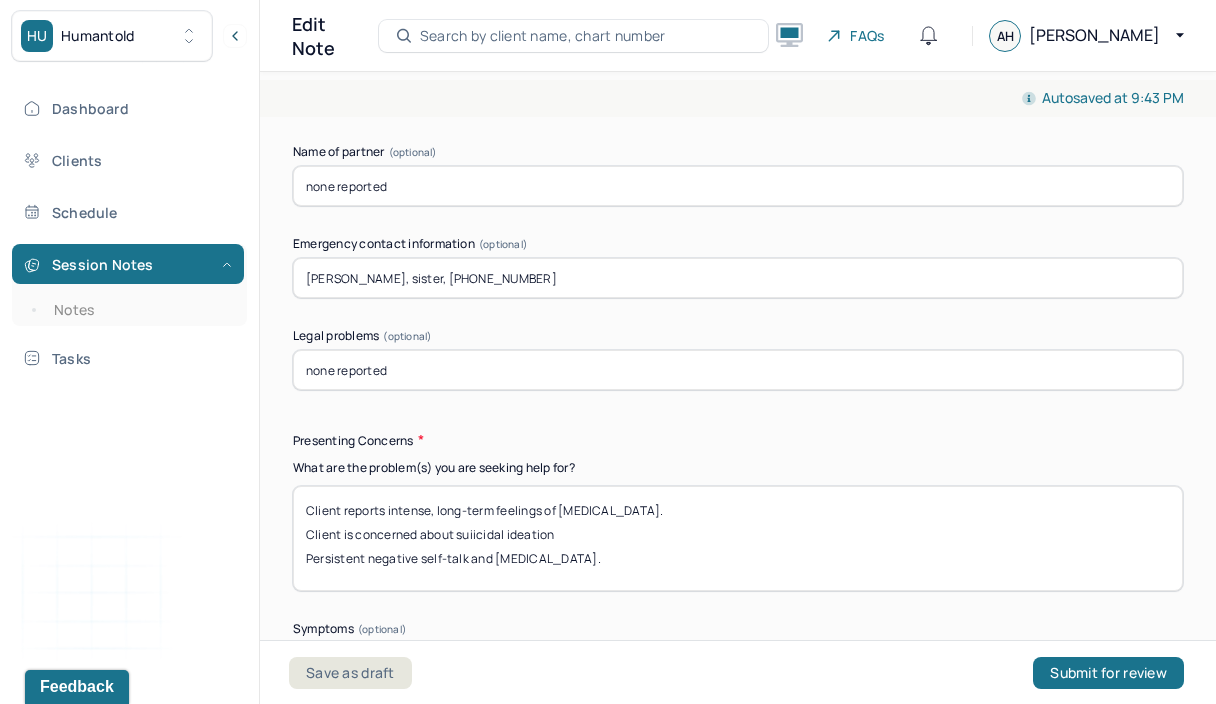 click on "Client reports intense, long-term feelings of [MEDICAL_DATA].
Client is concerned about suiicidal ideation
Persistent negative self-talk and [MEDICAL_DATA]." at bounding box center (738, 538) 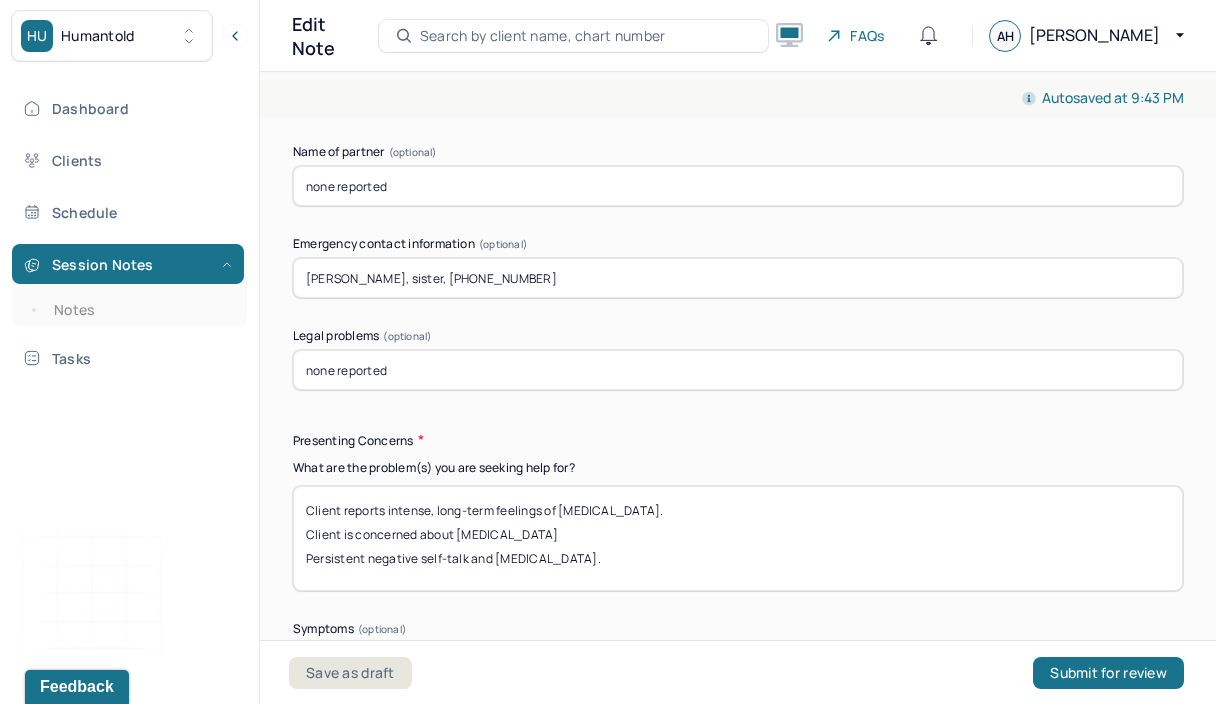 click on "Client reports intense, long-term feelings of [MEDICAL_DATA].
Client is concerned about suiicidal ideation
Persistent negative self-talk and [MEDICAL_DATA]." at bounding box center (738, 538) 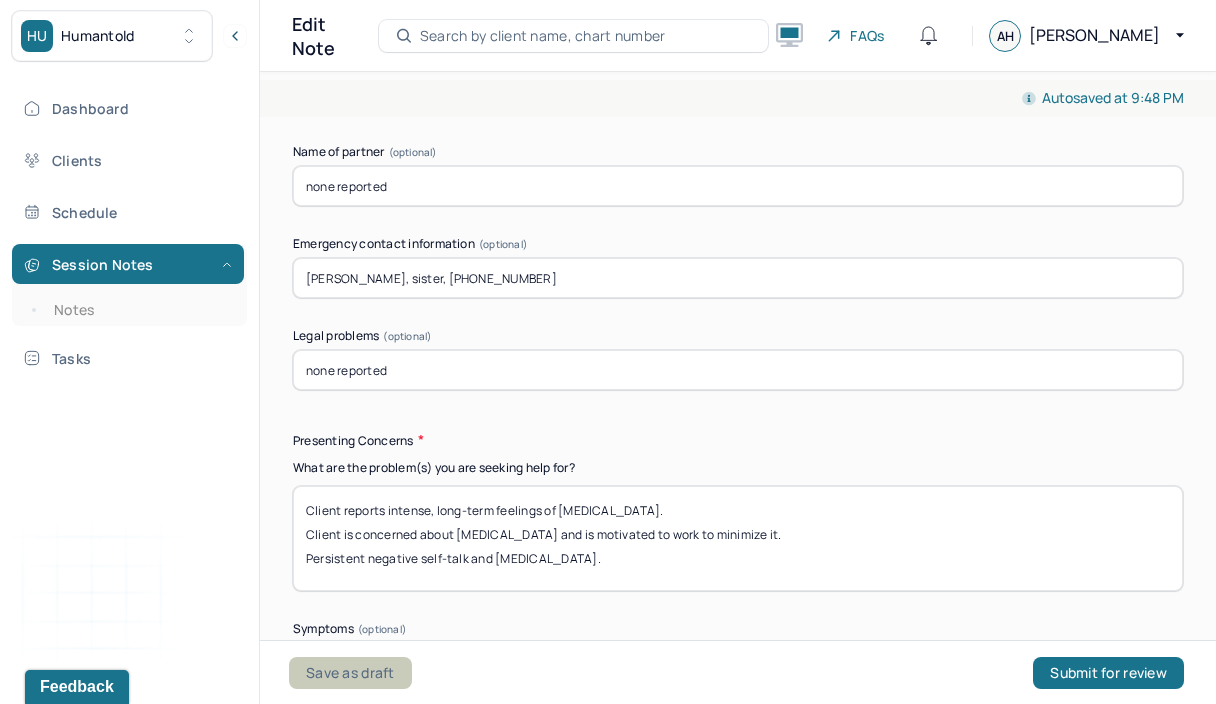 type on "Client reports intense, long-term feelings of [MEDICAL_DATA].
Client is concerned about [MEDICAL_DATA] and is motivated to work to minimize it.
Persistent negative self-talk and [MEDICAL_DATA]." 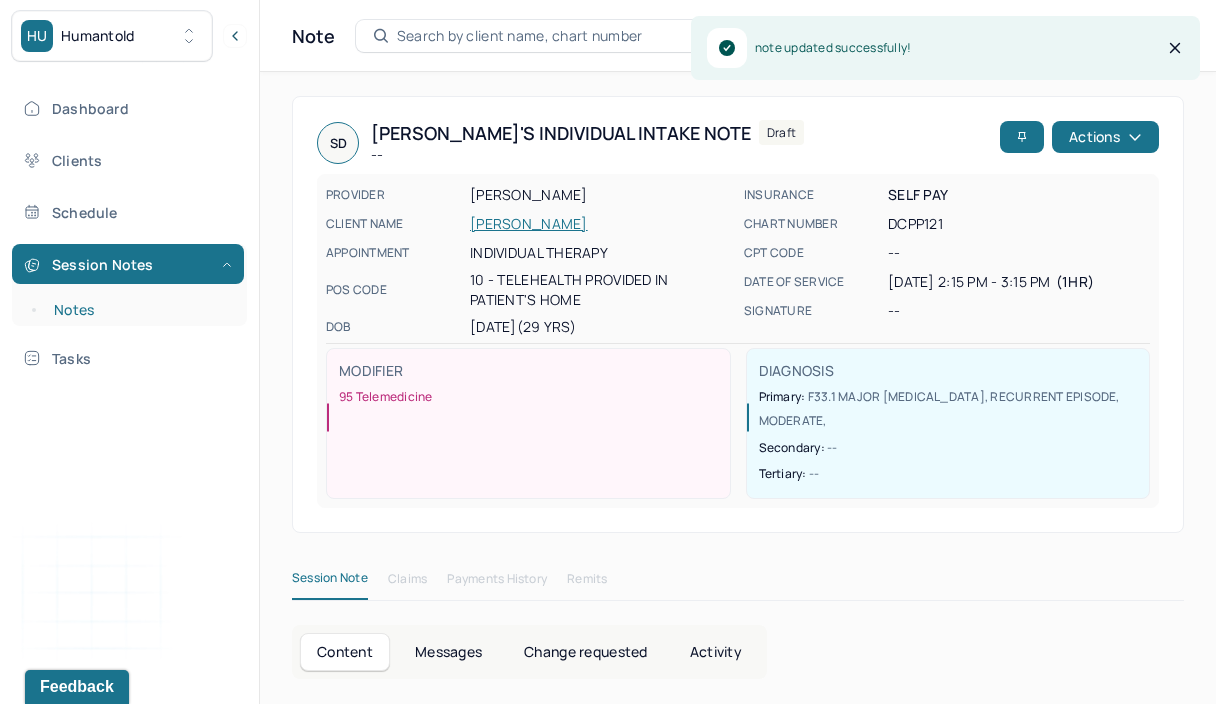 click on "Notes" at bounding box center (139, 310) 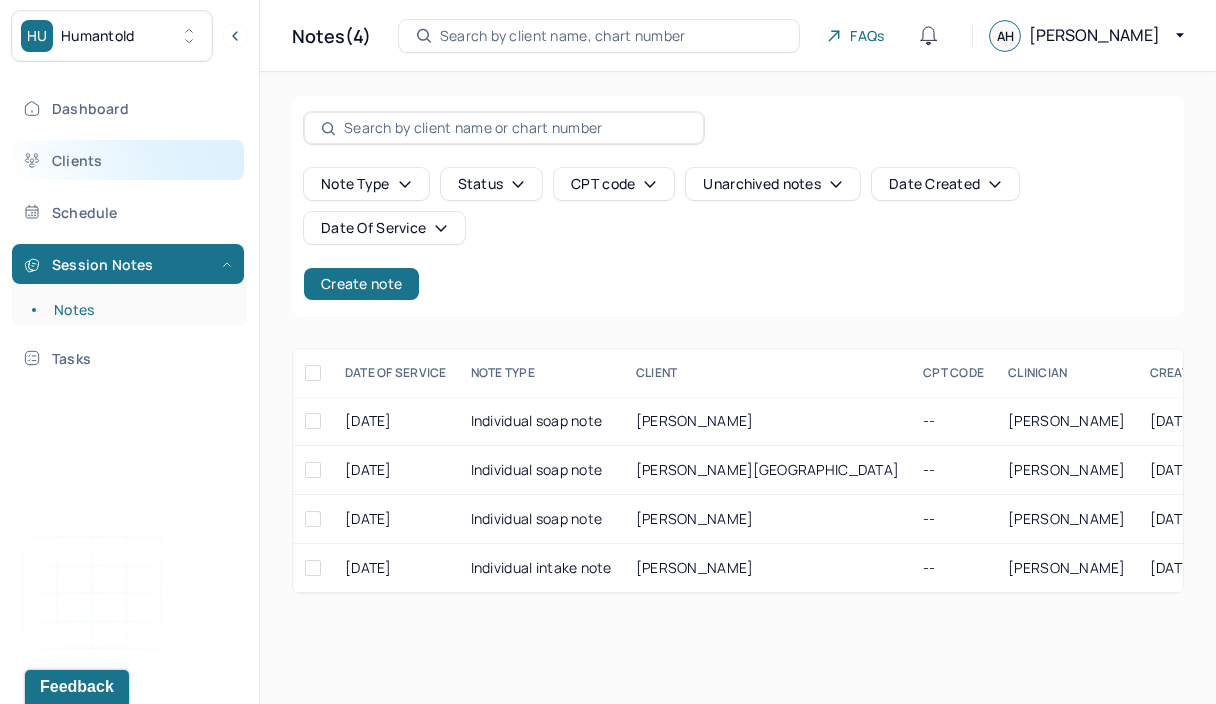 click on "Clients" at bounding box center [128, 160] 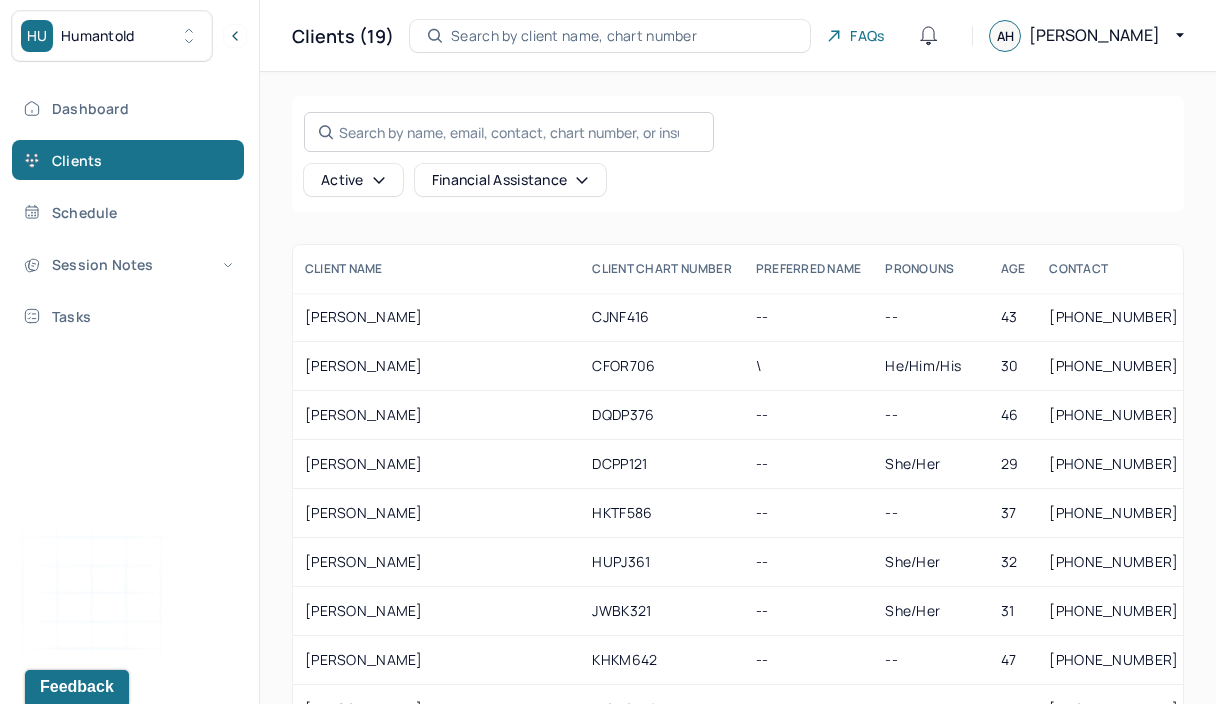 click on "Search by name, email, contact, chart number, or insurance id..." at bounding box center [509, 132] 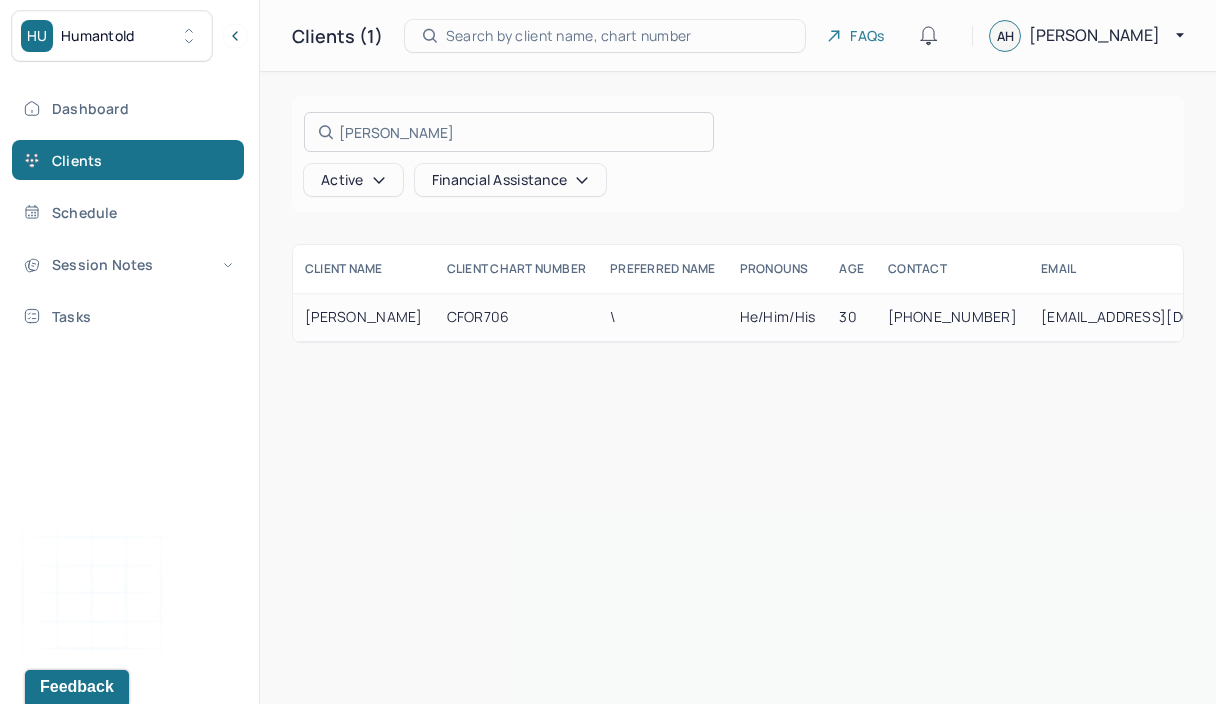 type on "[PERSON_NAME]" 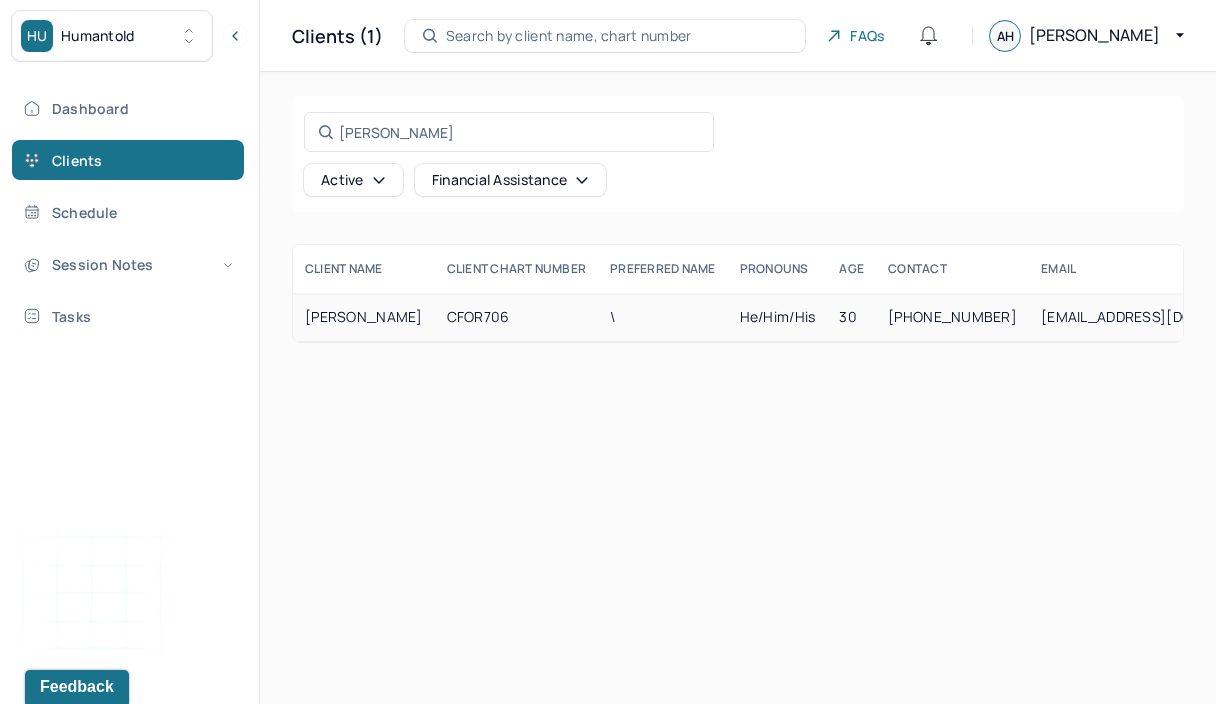 click on "CFOR706" at bounding box center [517, 317] 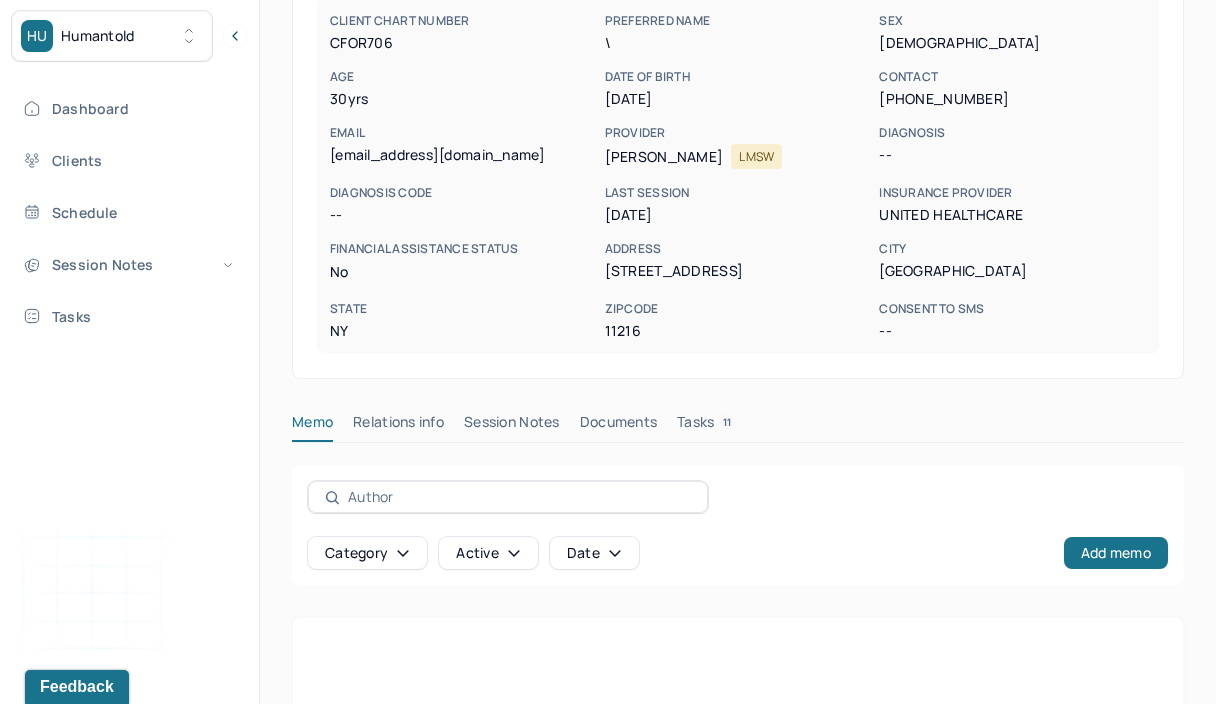 scroll, scrollTop: 185, scrollLeft: 0, axis: vertical 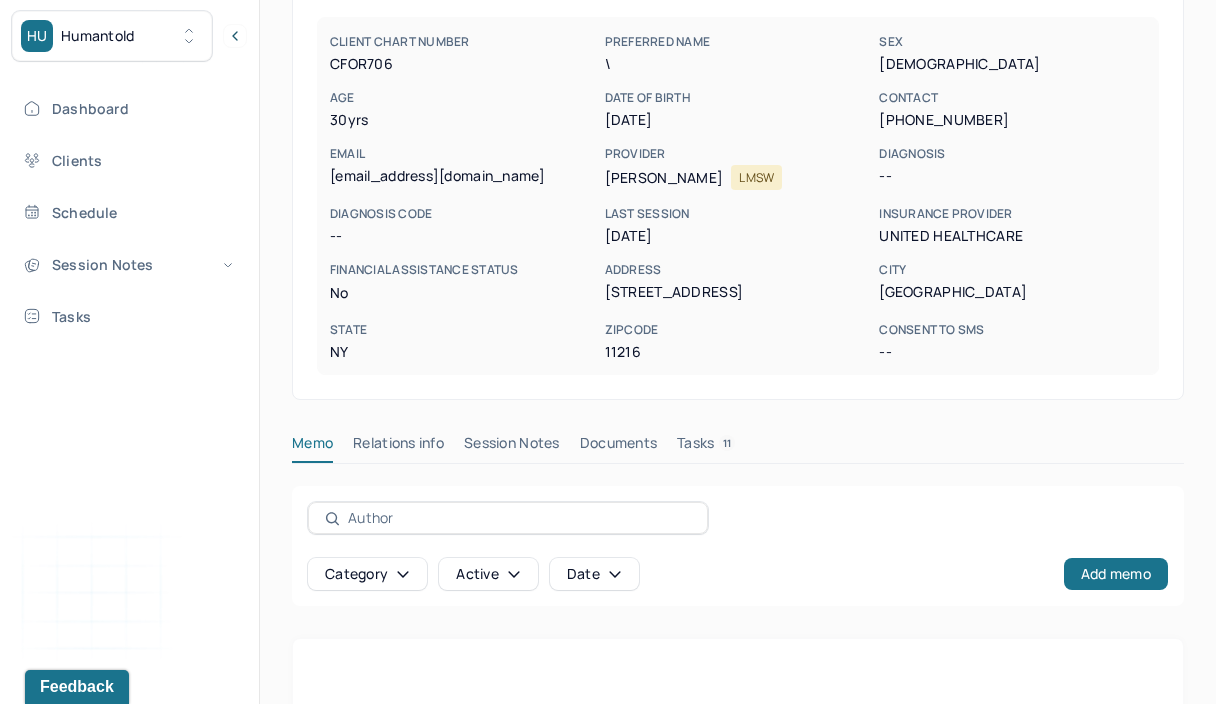 click on "Session Notes" at bounding box center (512, 447) 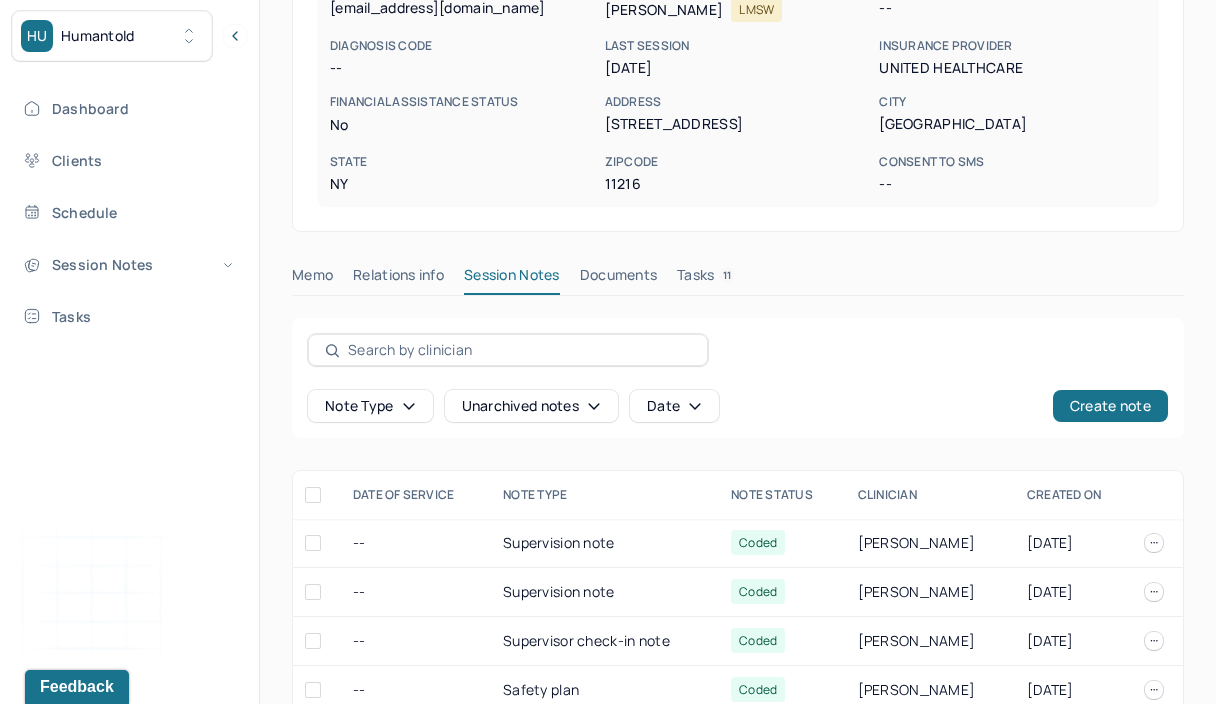scroll, scrollTop: 706, scrollLeft: 0, axis: vertical 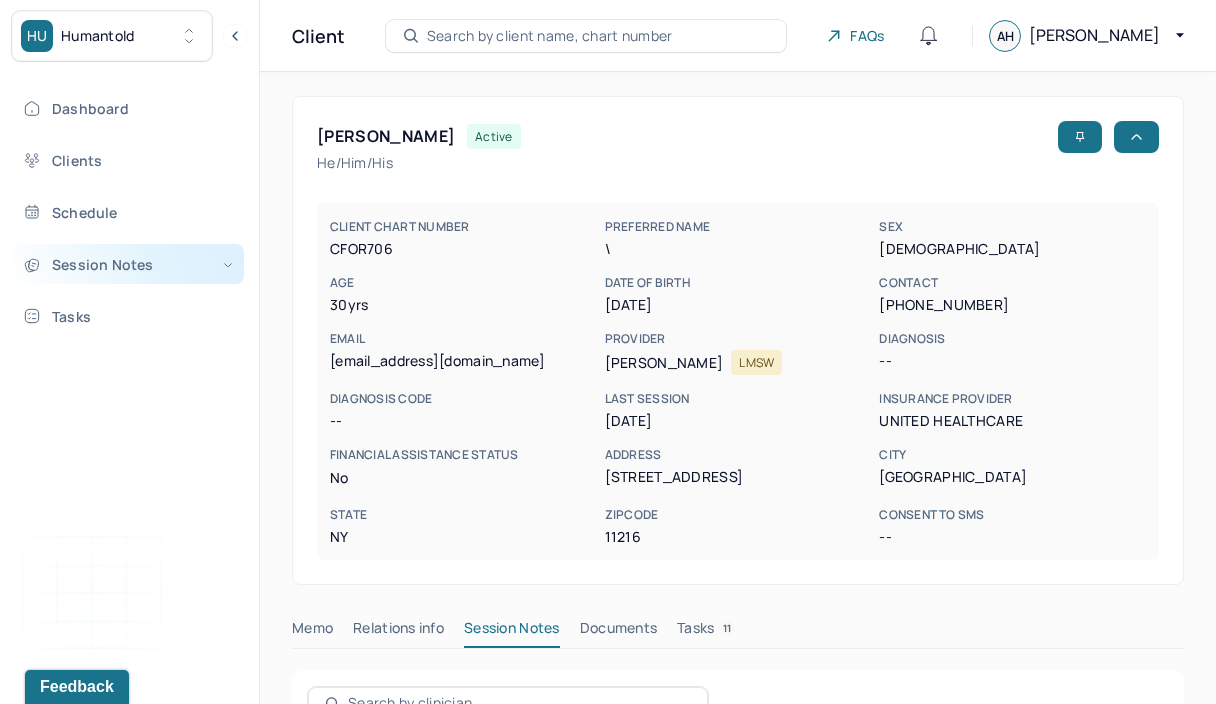 click on "Session Notes" at bounding box center (128, 264) 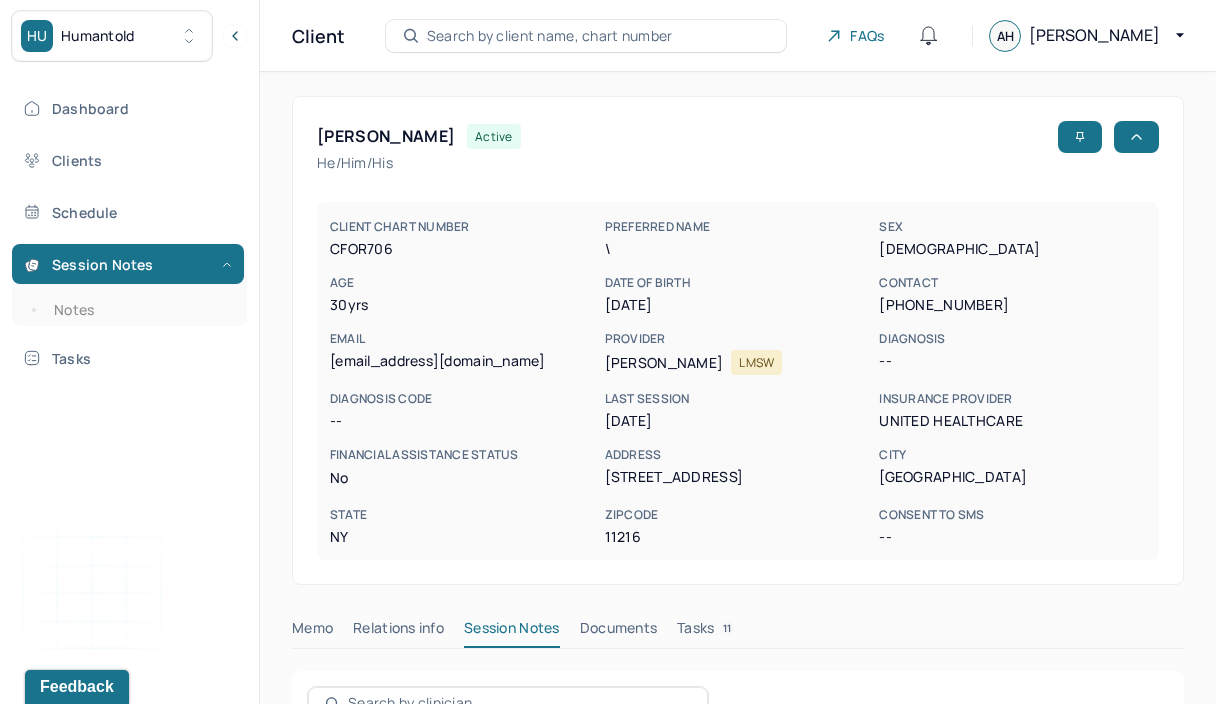 scroll, scrollTop: 185, scrollLeft: 0, axis: vertical 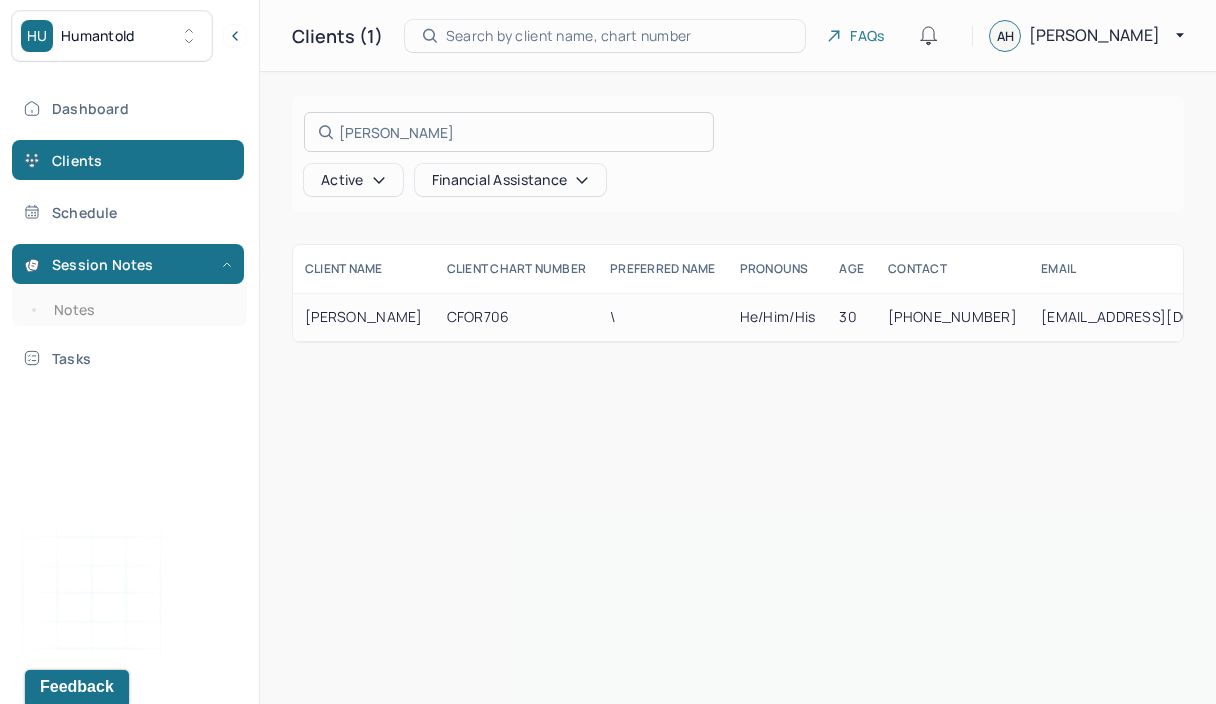 click on "[PERSON_NAME] Search by name, email, contact, chart number, or insurance id..." at bounding box center (509, 132) 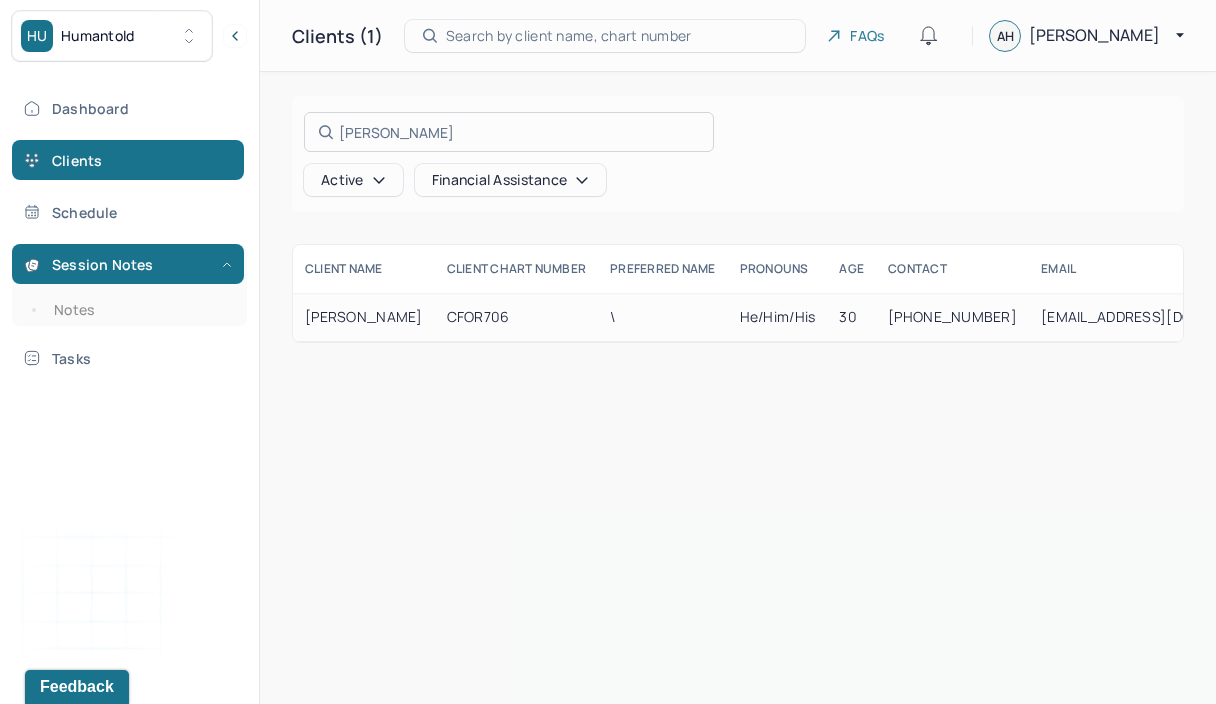 click at bounding box center (608, 352) 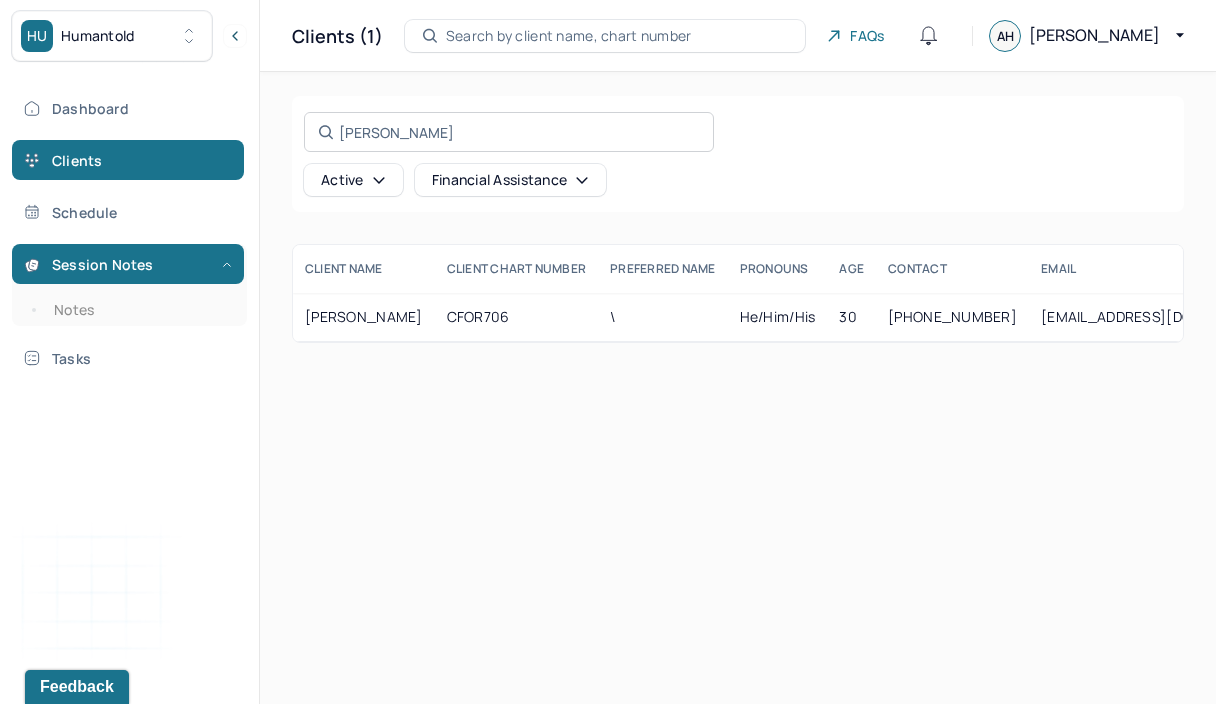 click on "[PERSON_NAME] Search by name, email, contact, chart number, or insurance id..." at bounding box center (509, 132) 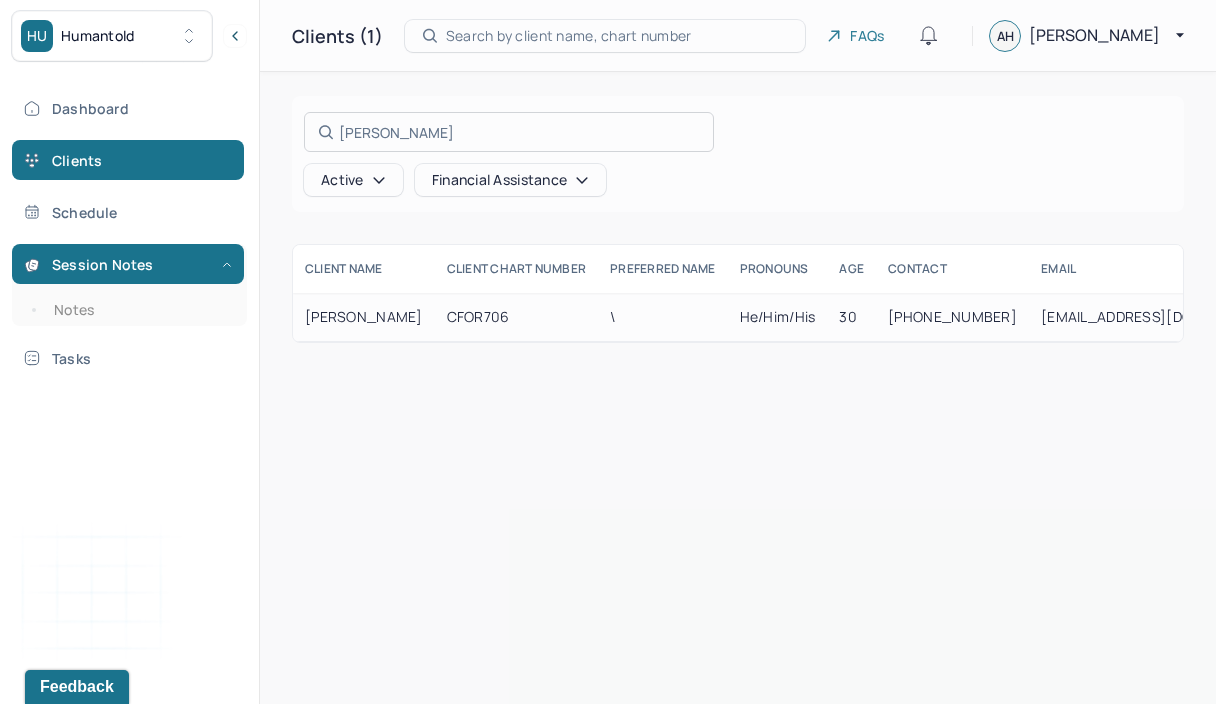 type on "d" 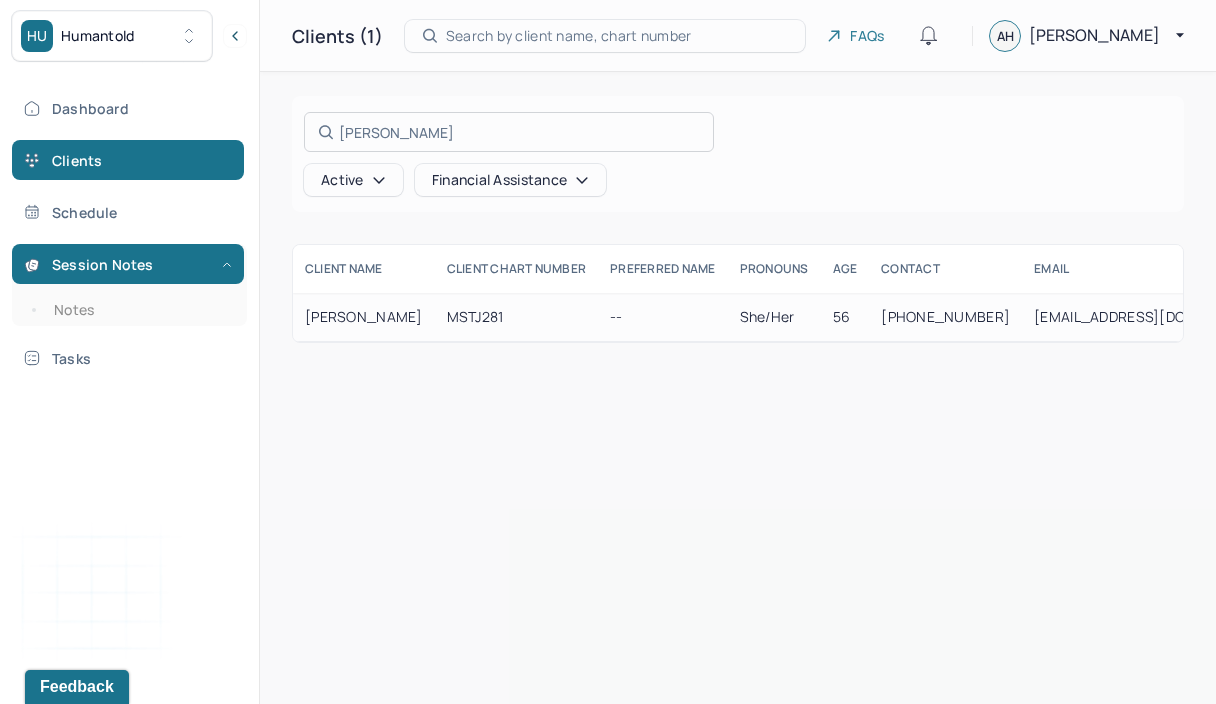 type on "[PERSON_NAME]" 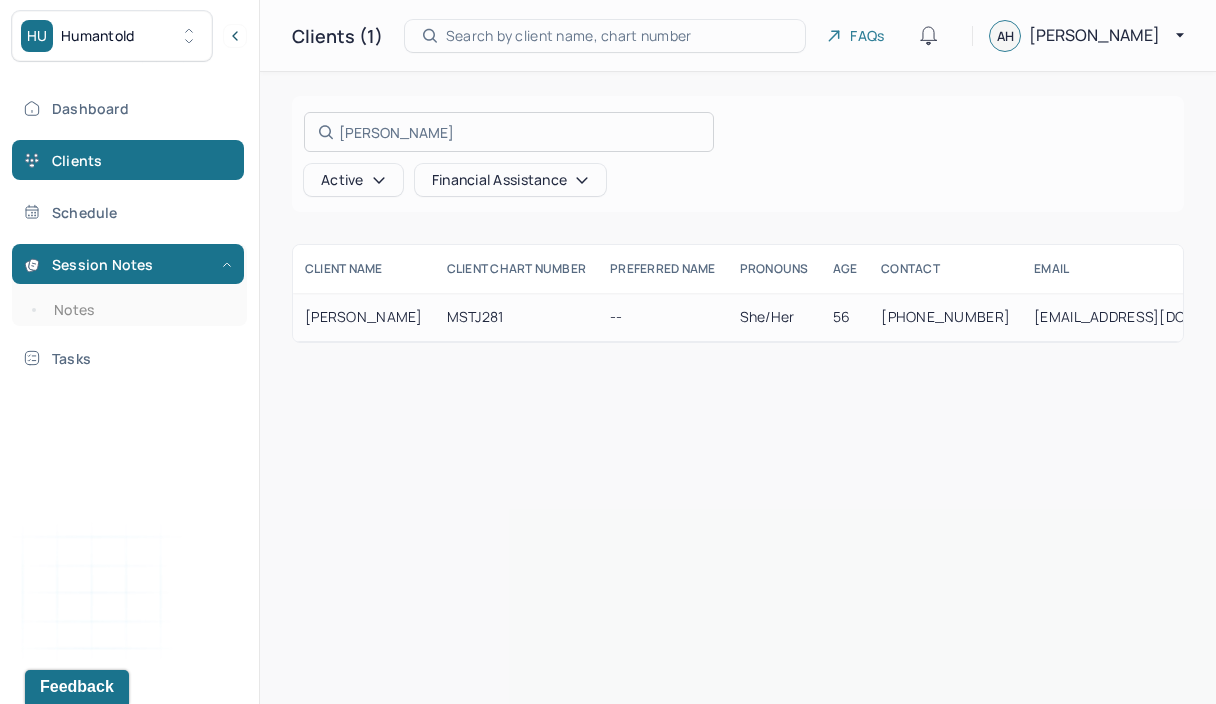 click at bounding box center (608, 352) 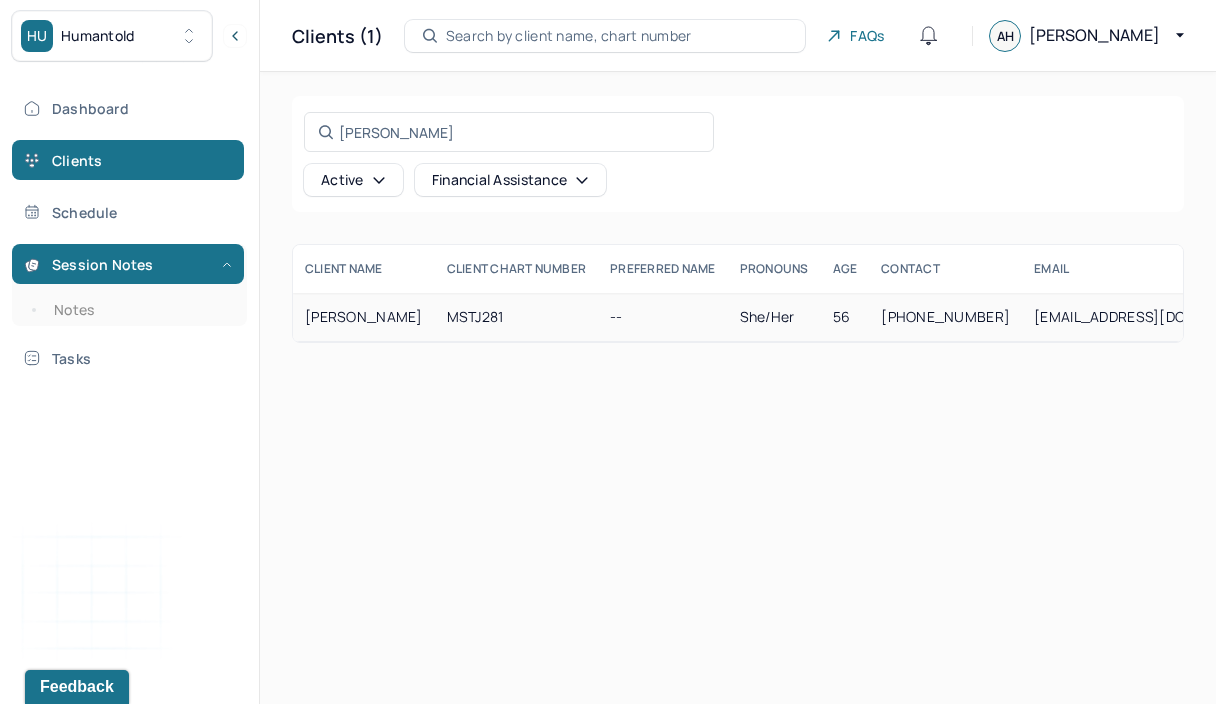 click on "[PERSON_NAME]" at bounding box center [364, 317] 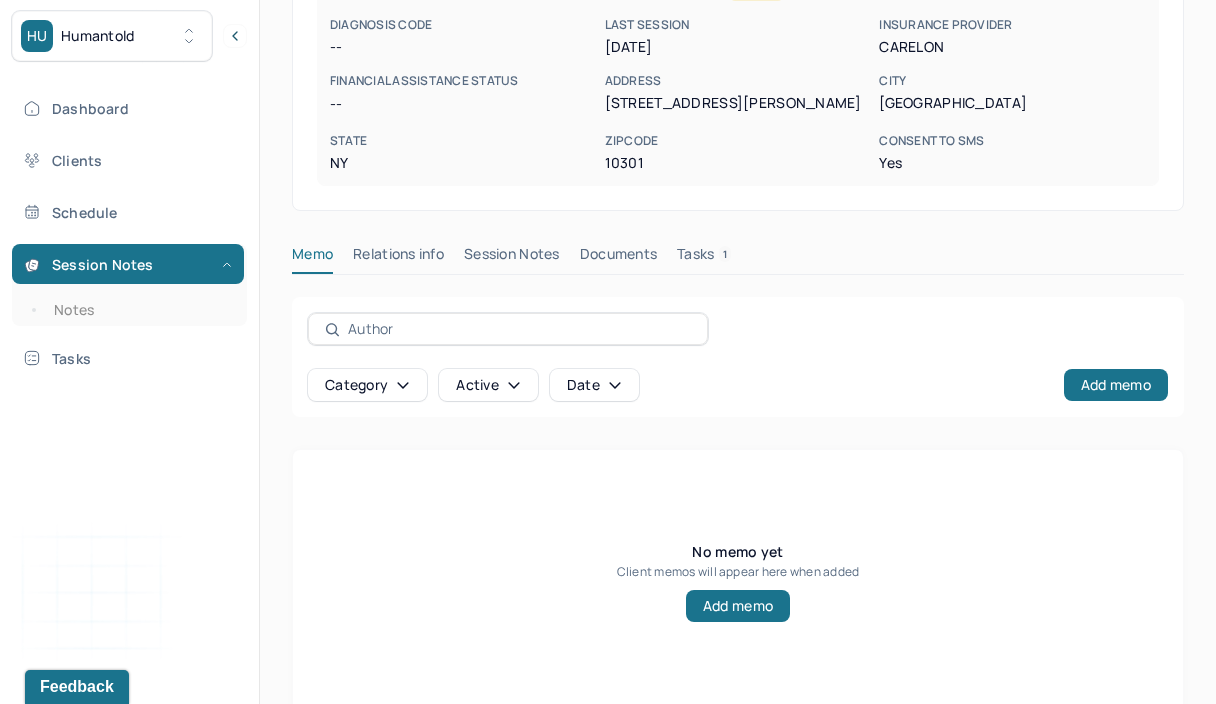 scroll, scrollTop: 409, scrollLeft: 0, axis: vertical 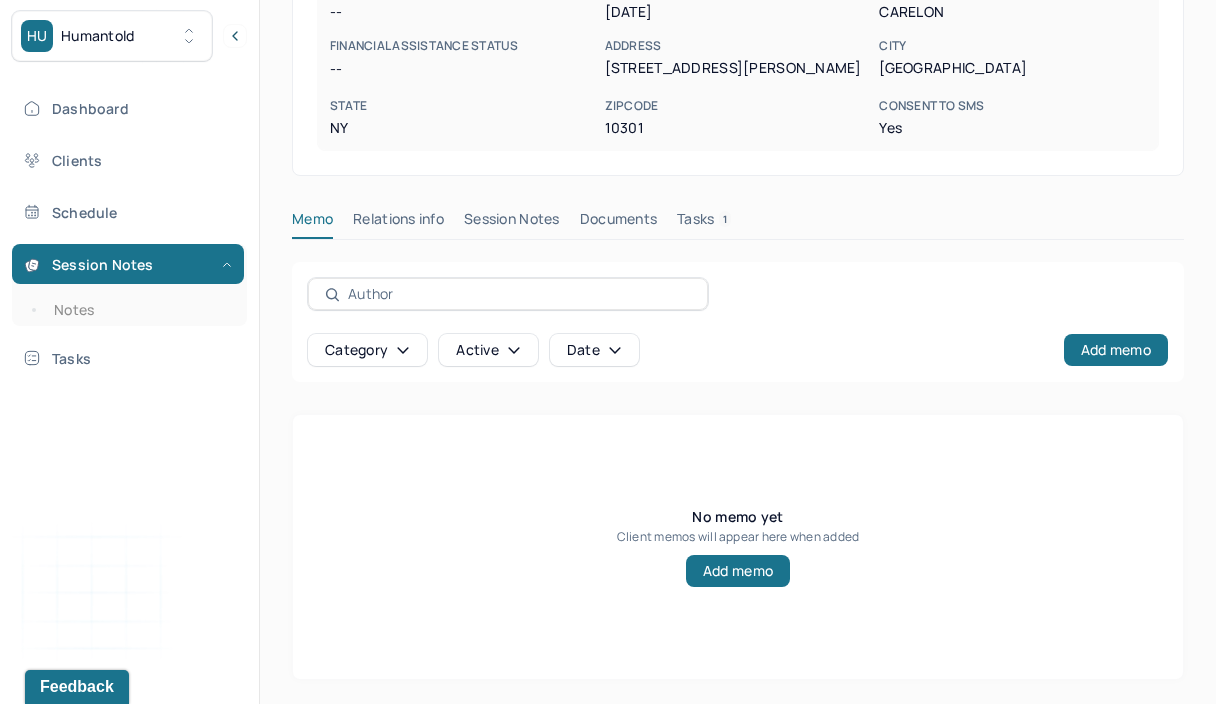 click on "Session Notes" at bounding box center [512, 223] 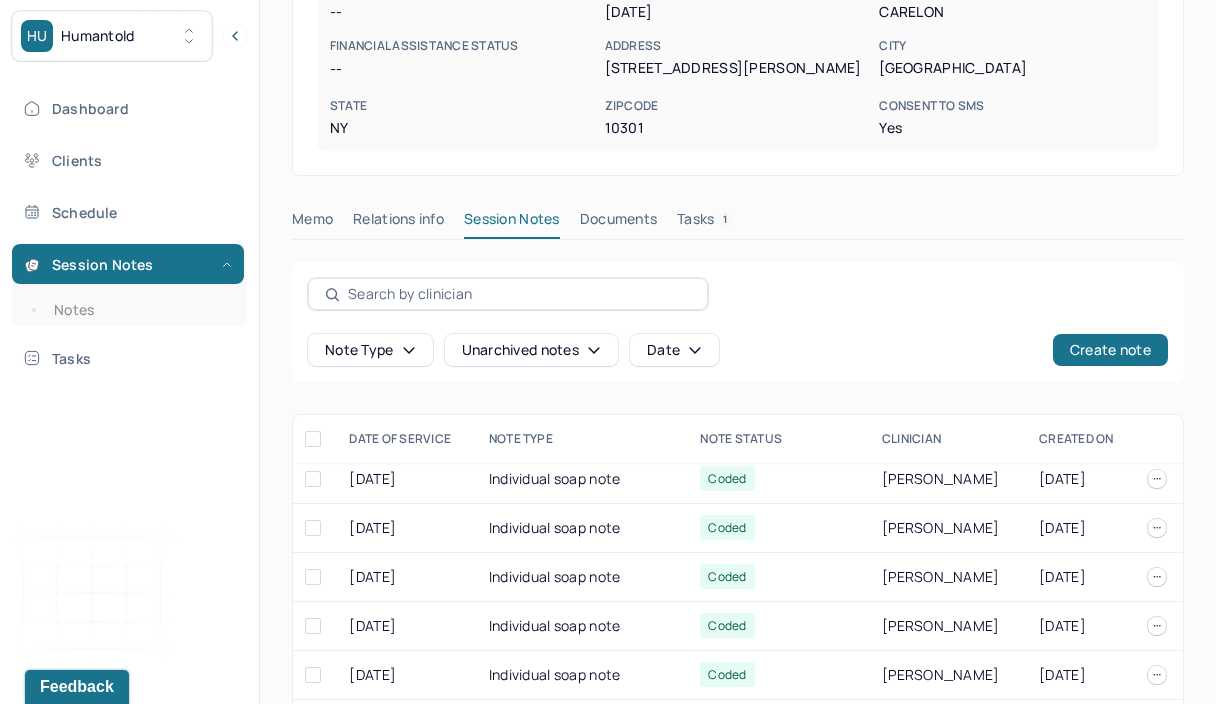 scroll, scrollTop: 1116, scrollLeft: 0, axis: vertical 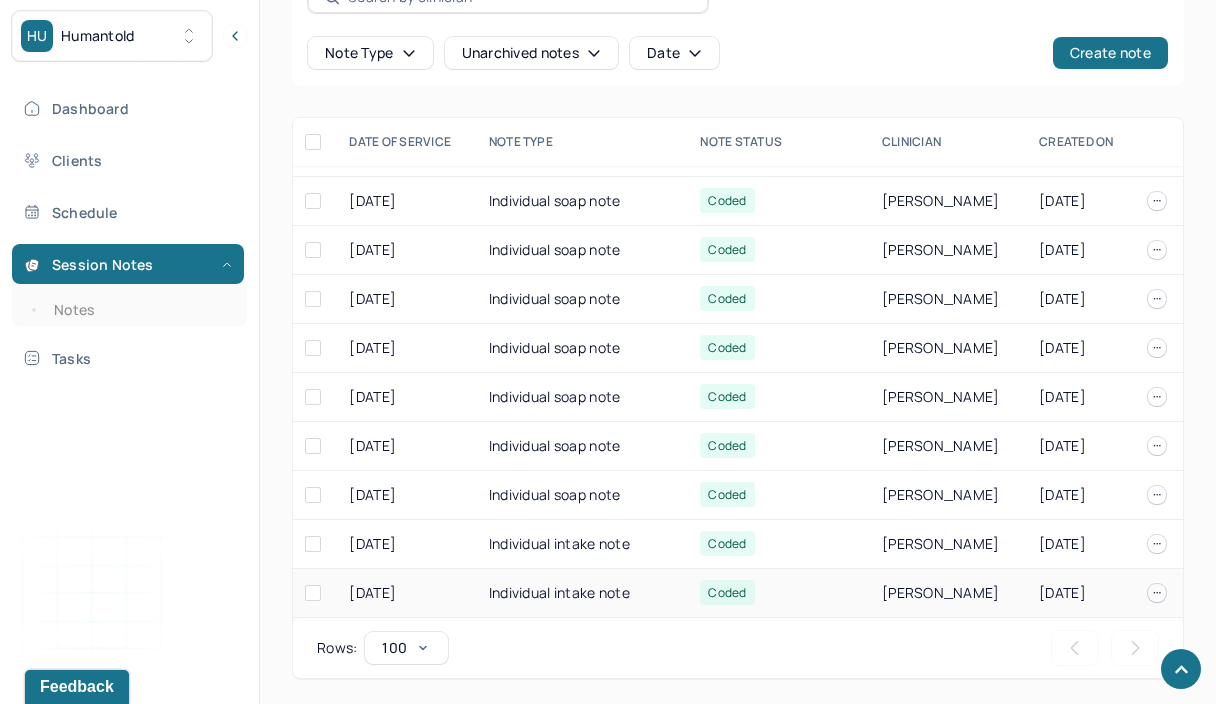 click on "Individual intake note" at bounding box center (583, 593) 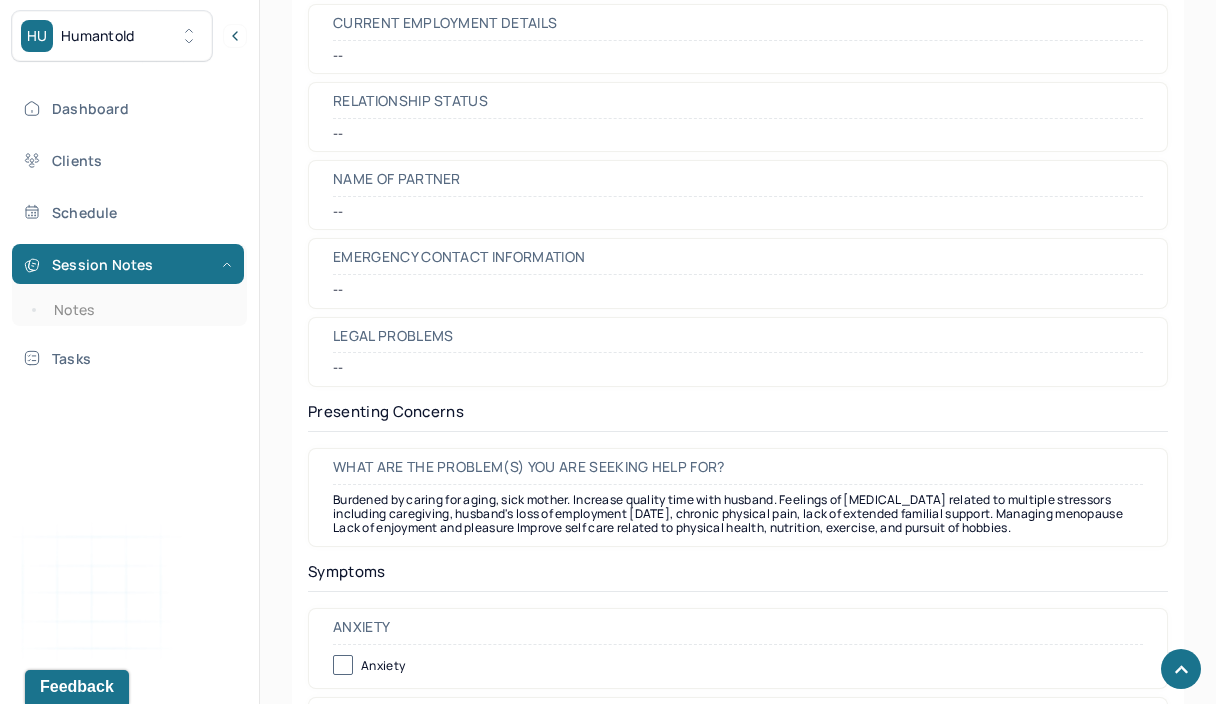 scroll, scrollTop: 2454, scrollLeft: 0, axis: vertical 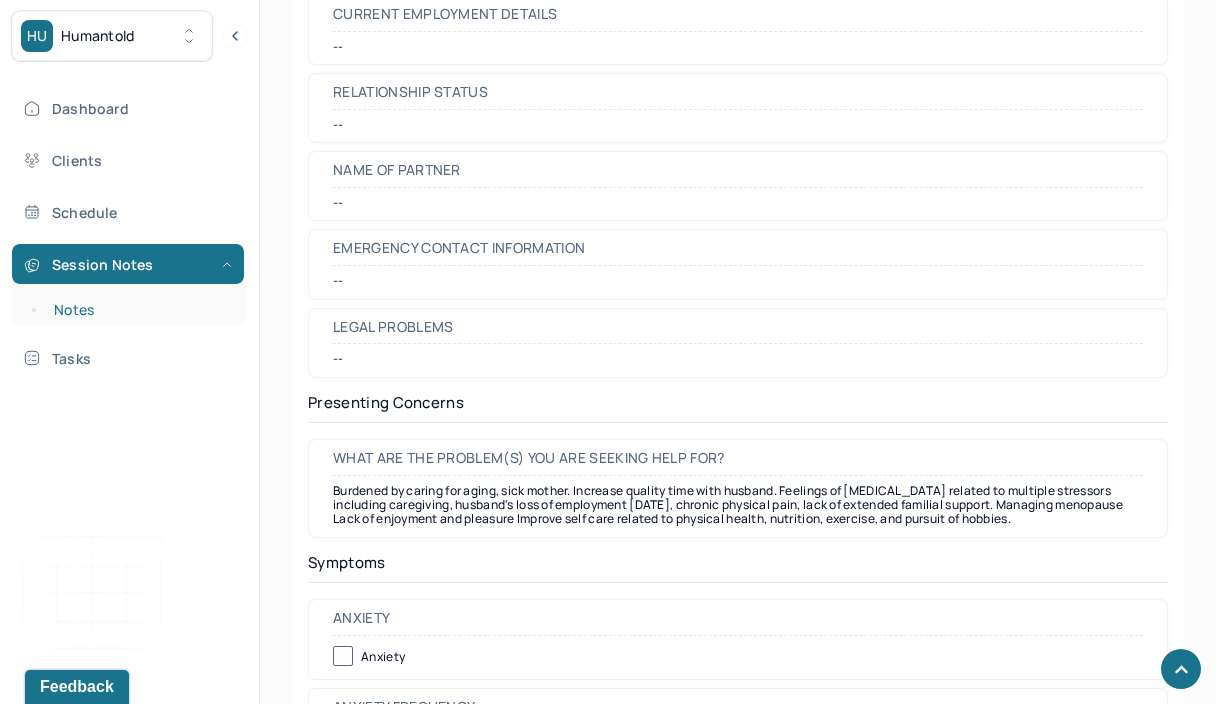 click on "Notes" at bounding box center (139, 310) 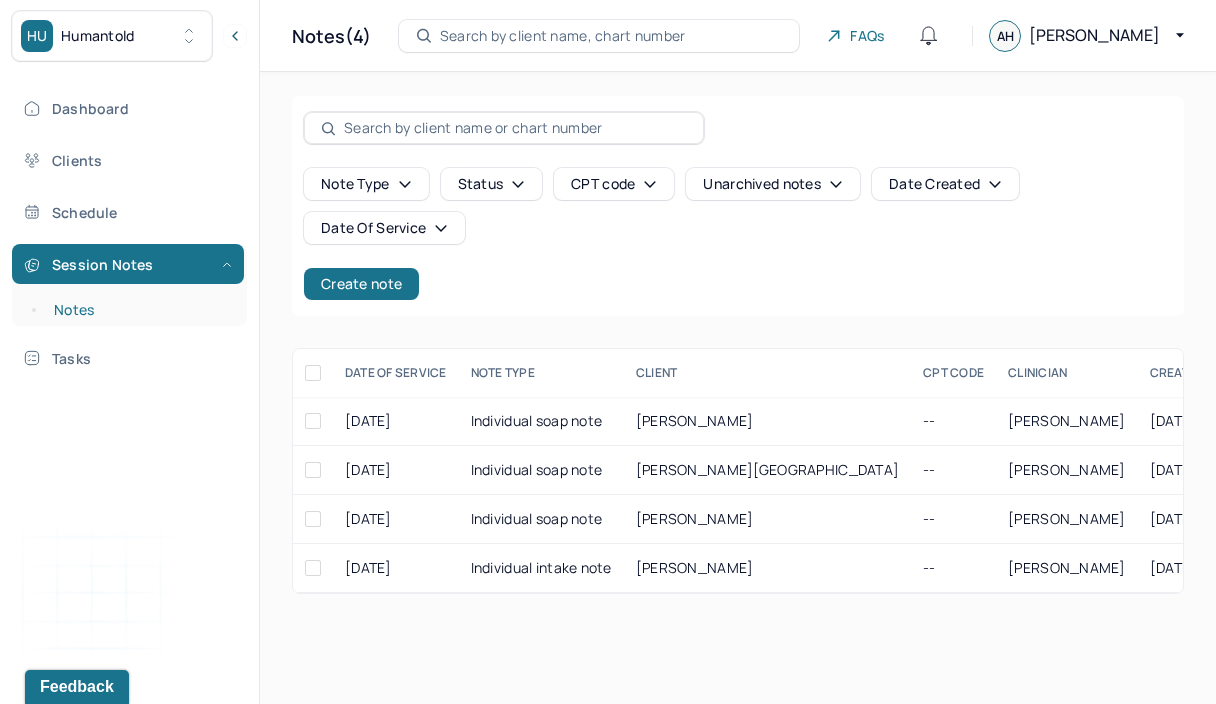 scroll, scrollTop: 0, scrollLeft: 0, axis: both 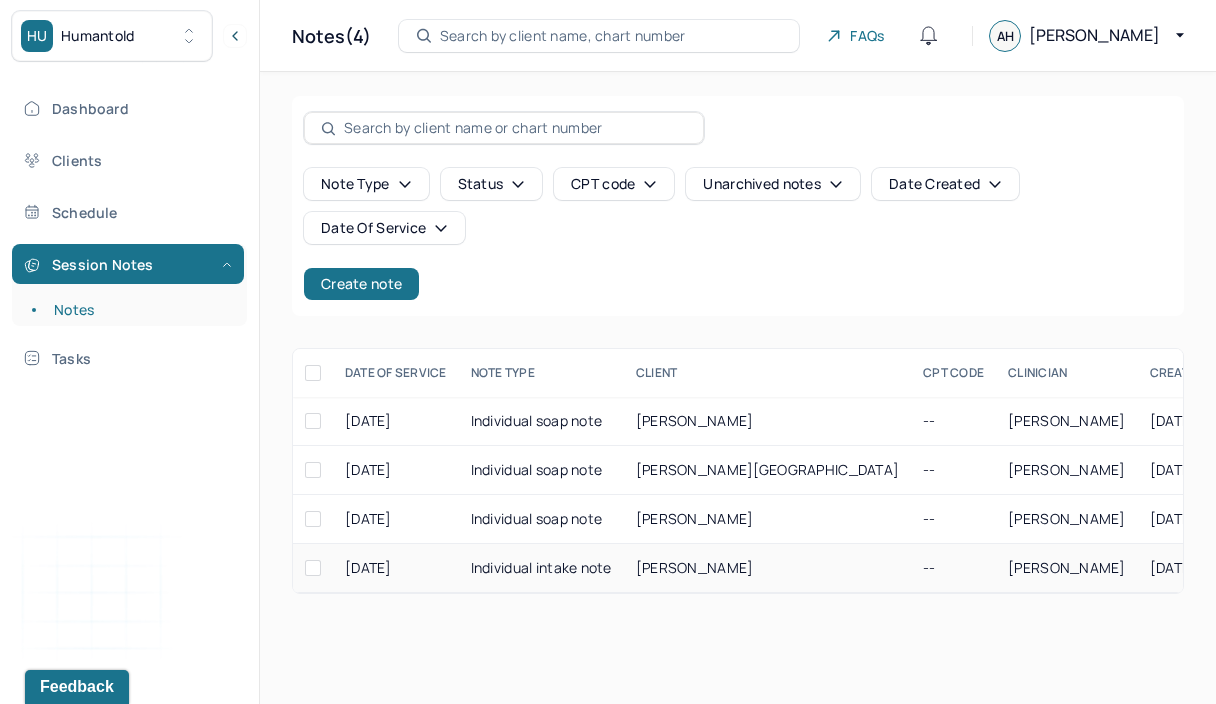 click on "[PERSON_NAME]" at bounding box center (767, 568) 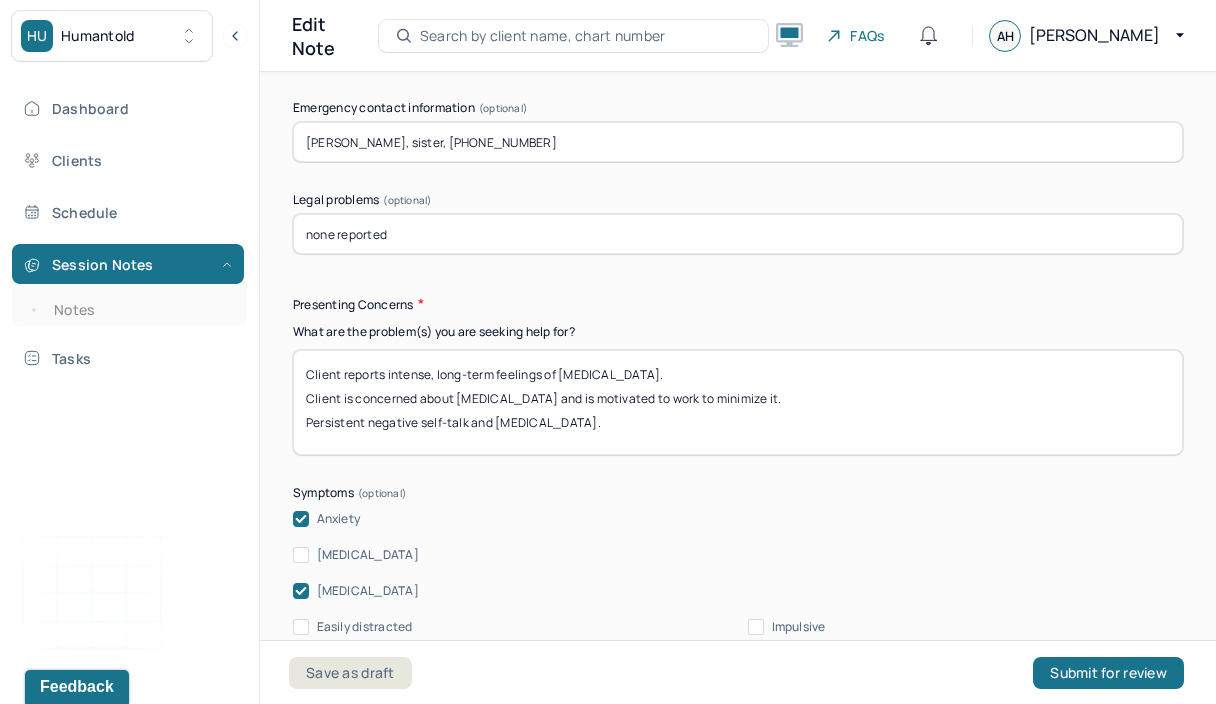 scroll, scrollTop: 2214, scrollLeft: 0, axis: vertical 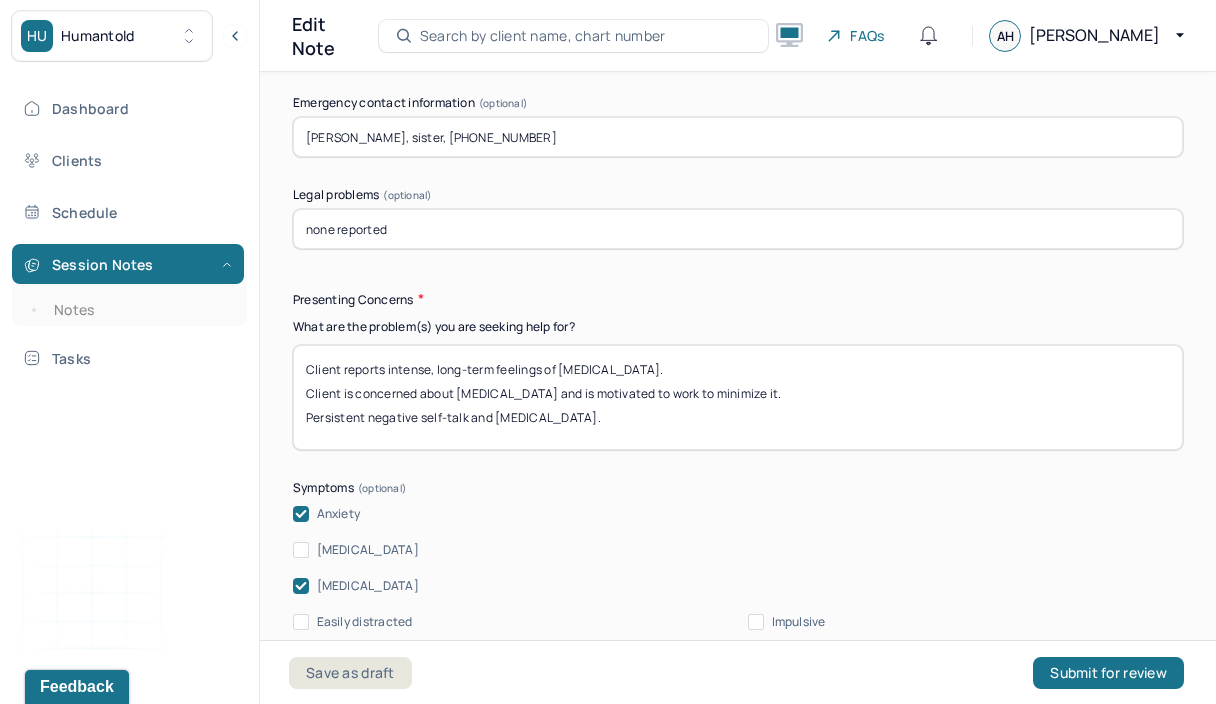 click on "Client reports intense, long-term feelings of [MEDICAL_DATA].
Client is concerned about [MEDICAL_DATA] and is motivated to work to minimize it.
Persistent negative self-talk and [MEDICAL_DATA]." at bounding box center (738, 397) 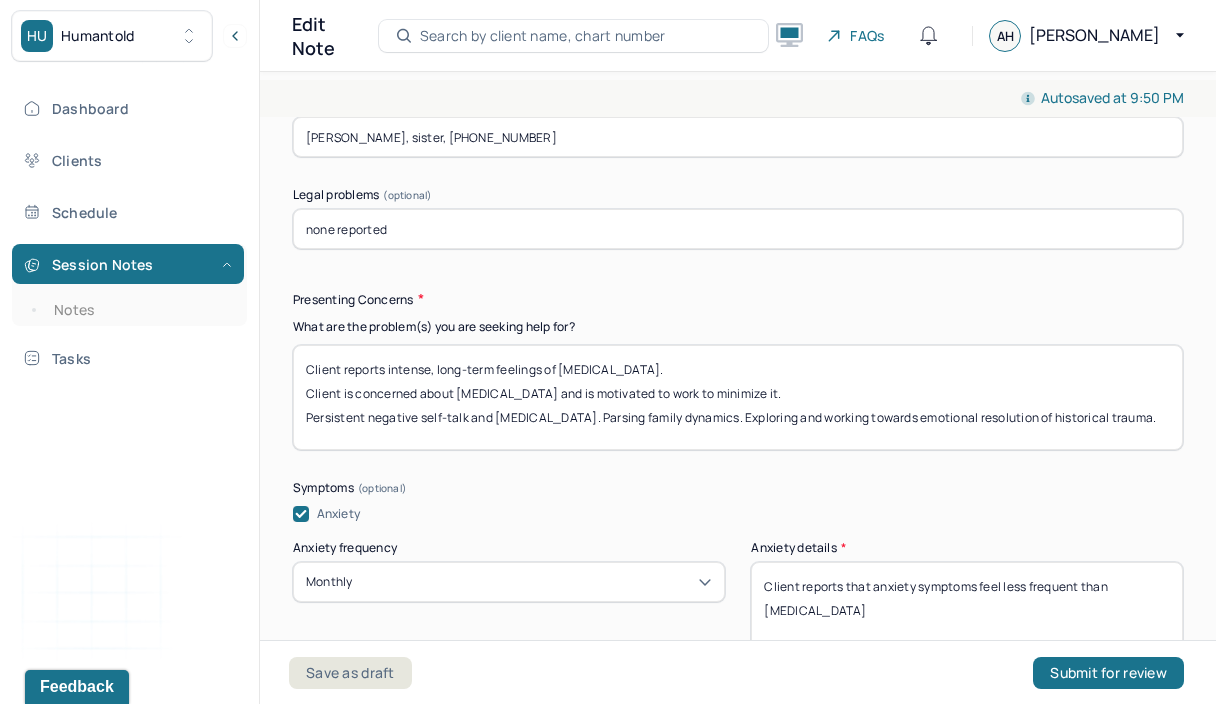 click on "Client reports intense, long-term feelings of [MEDICAL_DATA].
Client is concerned about [MEDICAL_DATA] and is motivated to work to minimize it.
Persistent negative self-talk and [MEDICAL_DATA]. Parsing family dynamics. Exploring and working towards emotional resolution of historical trauma." at bounding box center (738, 397) 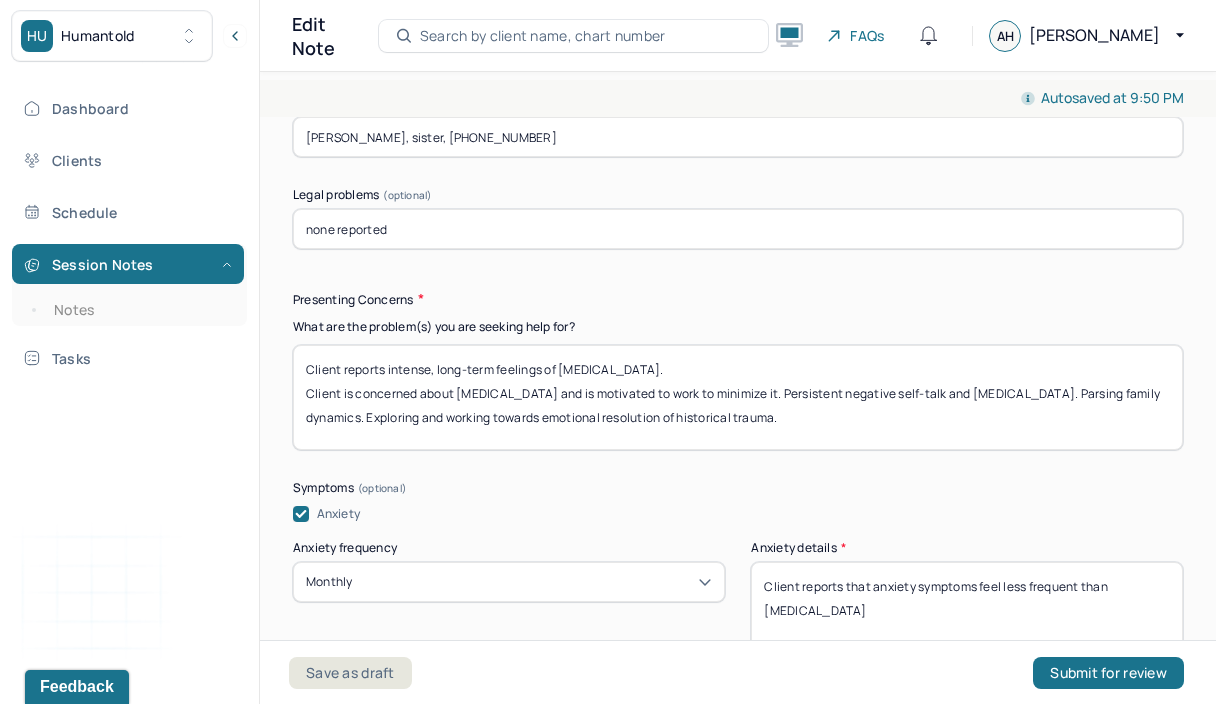 click on "Client reports intense, long-term feelings of [MEDICAL_DATA].
Client is concerned about [MEDICAL_DATA] and is motivated to work to minimize it. Persistent negative self-talk and [MEDICAL_DATA]. Parsing family dynamics. Exploring and working towards emotional resolution of historical trauma." at bounding box center (738, 397) 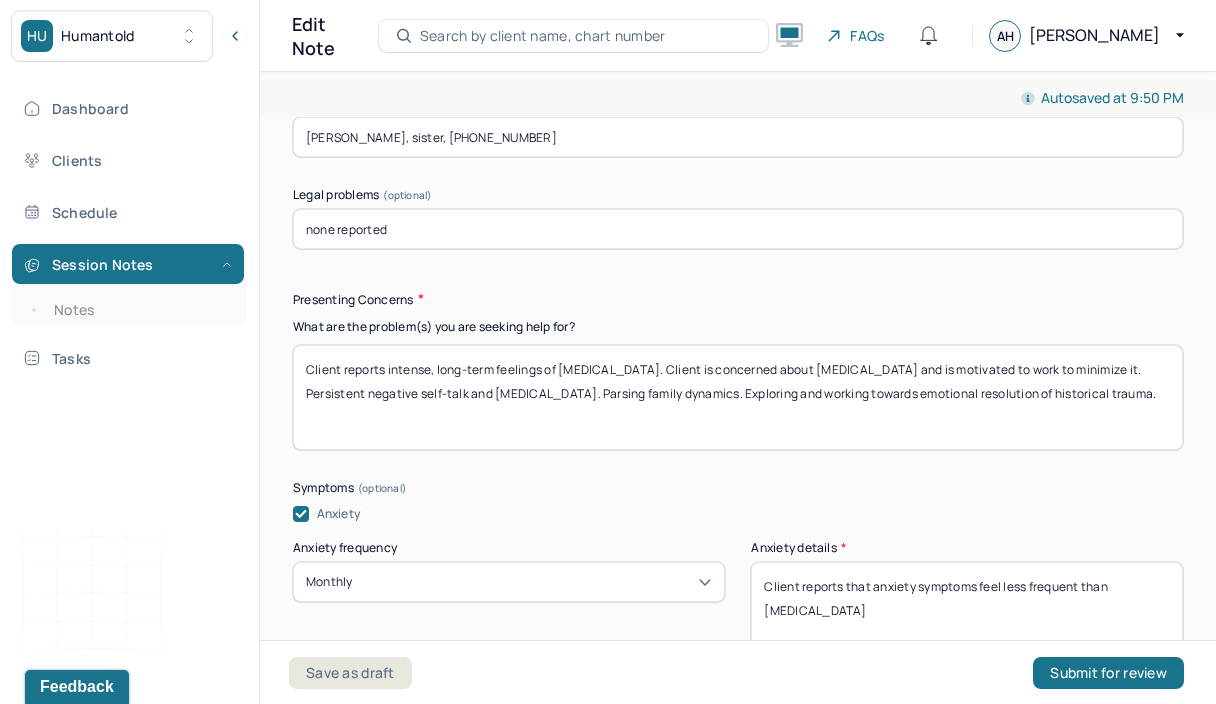 click on "Client reports intense, long-term feelings of [MEDICAL_DATA]. Client is concerned about [MEDICAL_DATA] and is motivated to work to minimize it. Persistent negative self-talk and [MEDICAL_DATA]. Parsing family dynamics. Exploring and working towards emotional resolution of historical trauma." at bounding box center (738, 397) 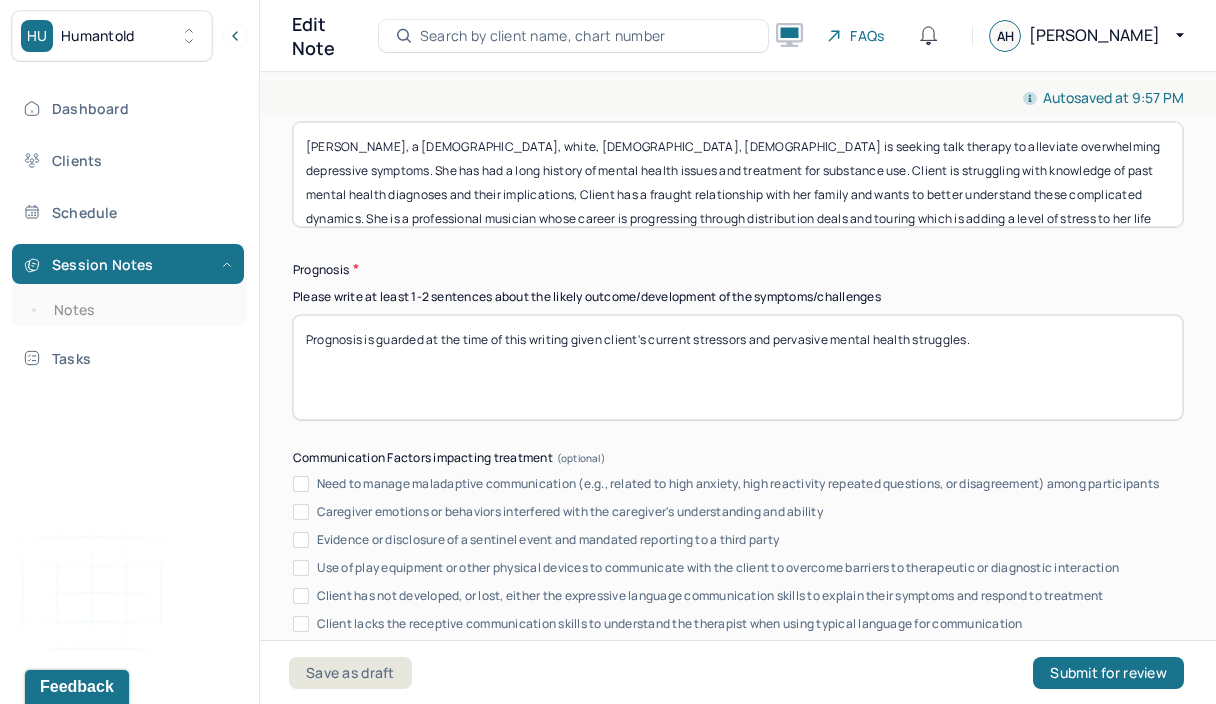 scroll, scrollTop: 11261, scrollLeft: 0, axis: vertical 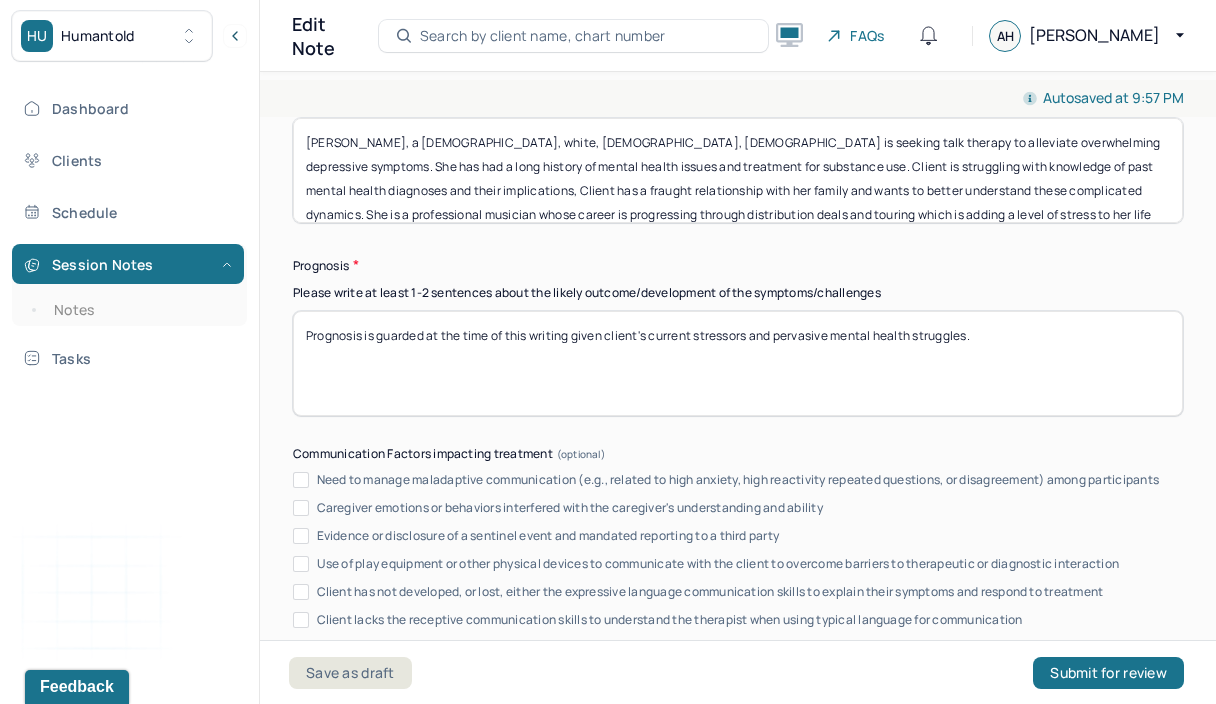 type on "Client reports intense, long-term feelings of [MEDICAL_DATA]. Client is concerned about [MEDICAL_DATA] and is motivated to work to minimize it. Persistent negative self-talk and [MEDICAL_DATA]. Parsing family dynamics. Exploring and working towards emotional resolution of historical trauma. Client wants to address [MEDICAL_DATA] to reduce feelings of isolation and [MEDICAL_DATA]." 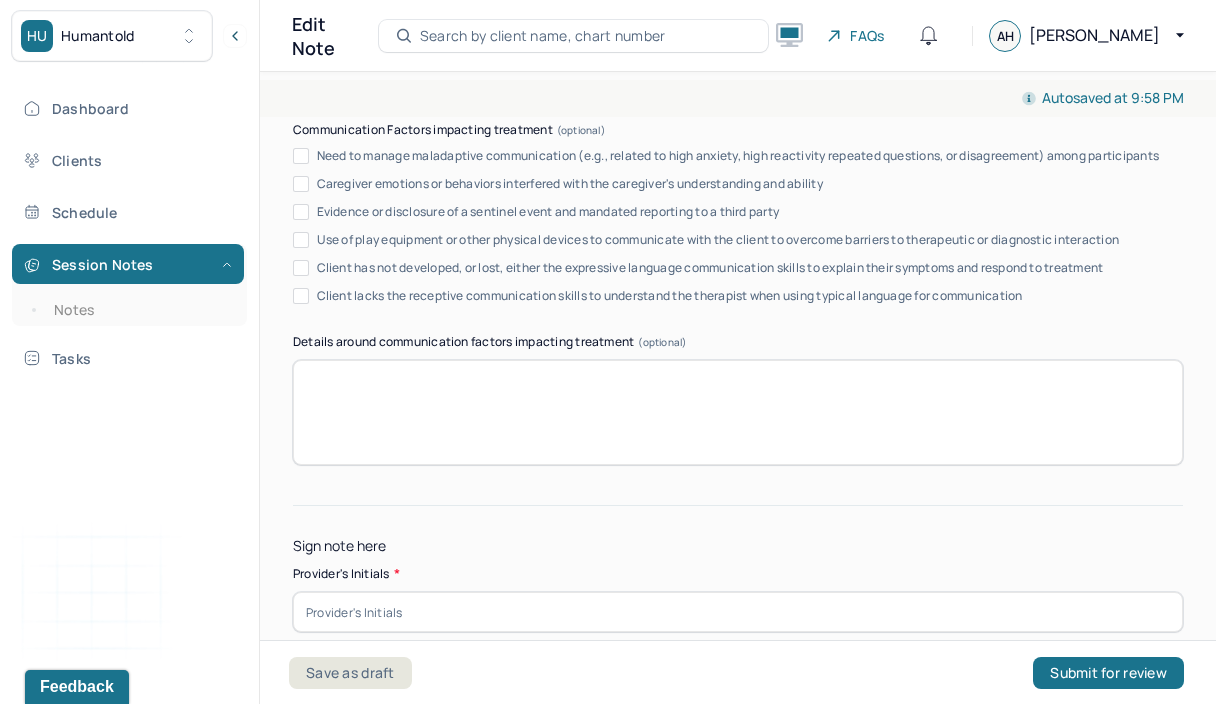 scroll, scrollTop: 11674, scrollLeft: 0, axis: vertical 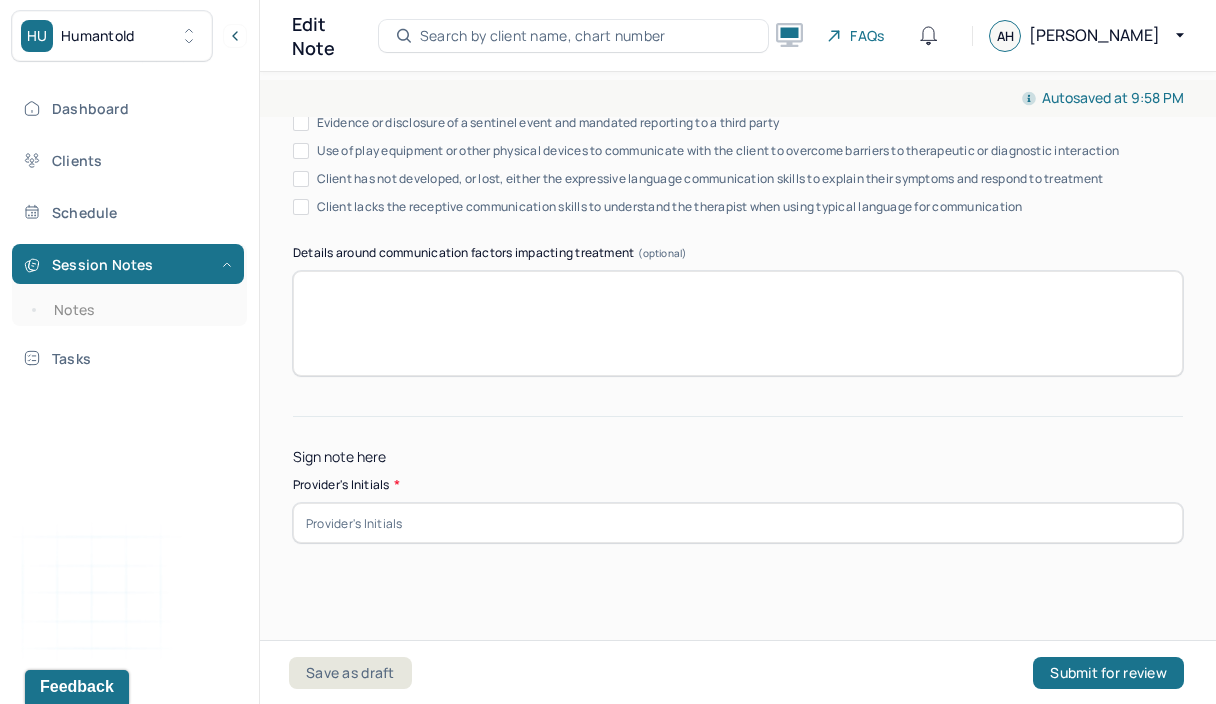 type on "Prognosis is guarded at the time of this writing given client's current stressors and pervasive mental health struggles. Client is intelligent and motivated to make changes in behaviors and habits, yet continues to be hindered by depressive symptoms." 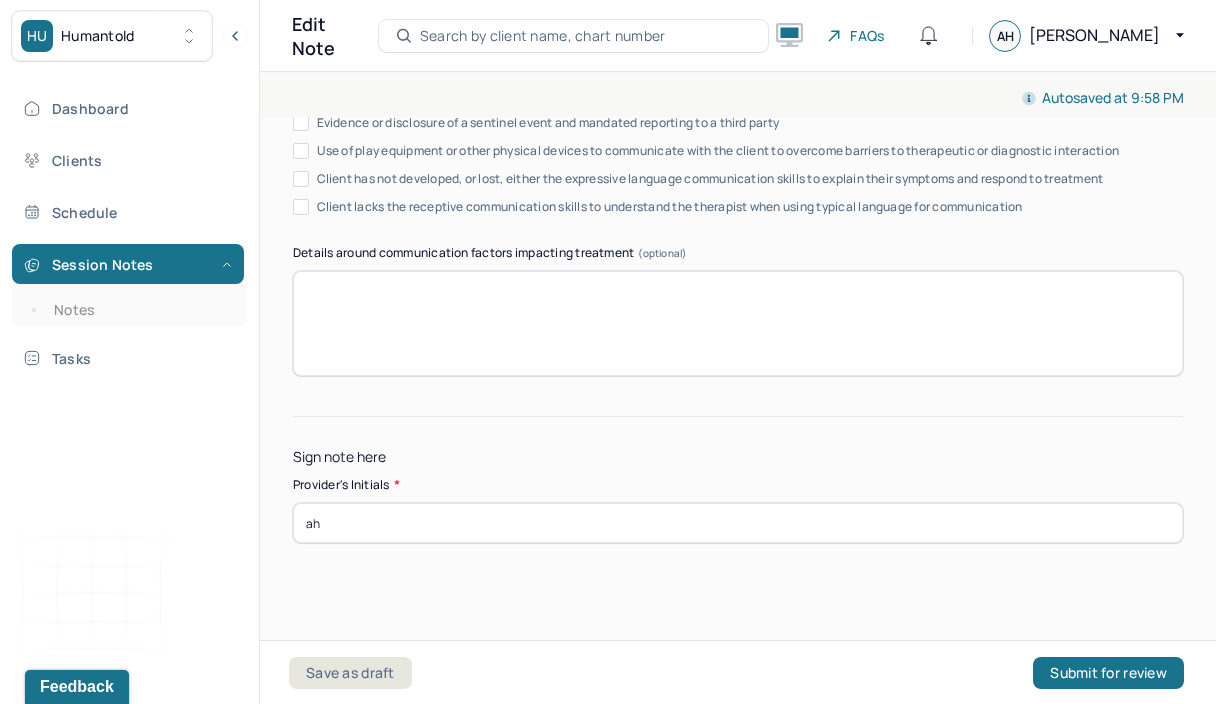 type on "ah" 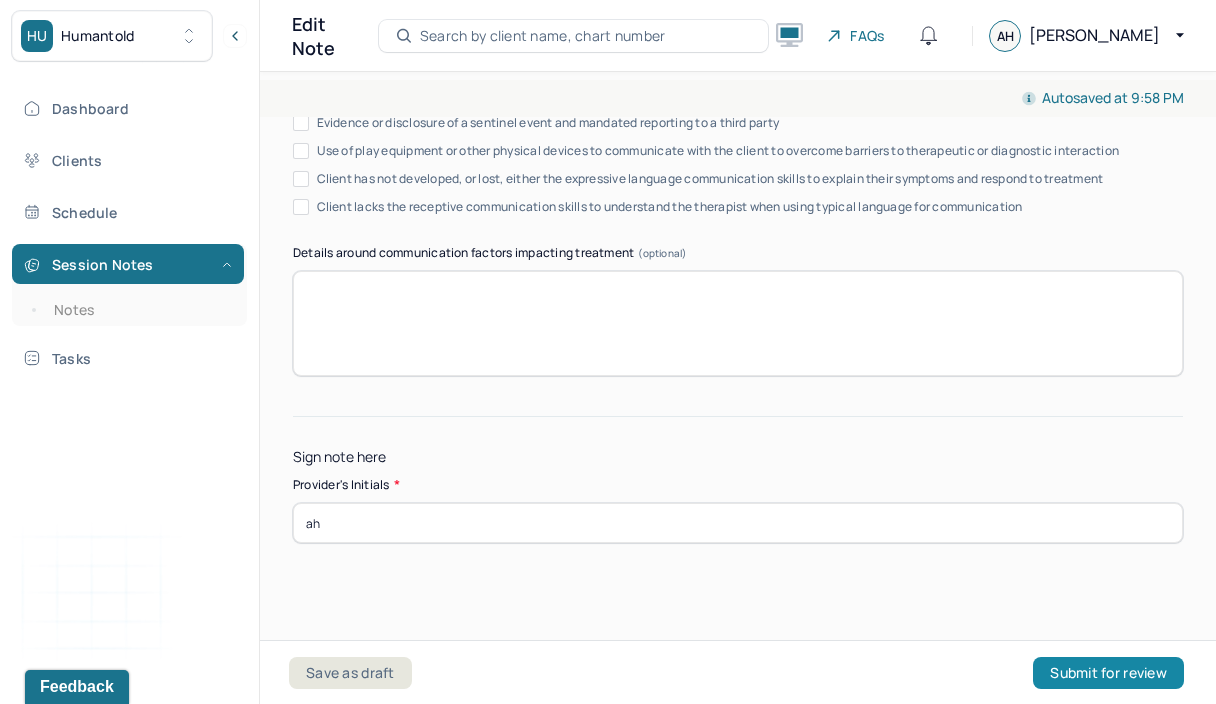 click on "Submit for review" at bounding box center (1108, 673) 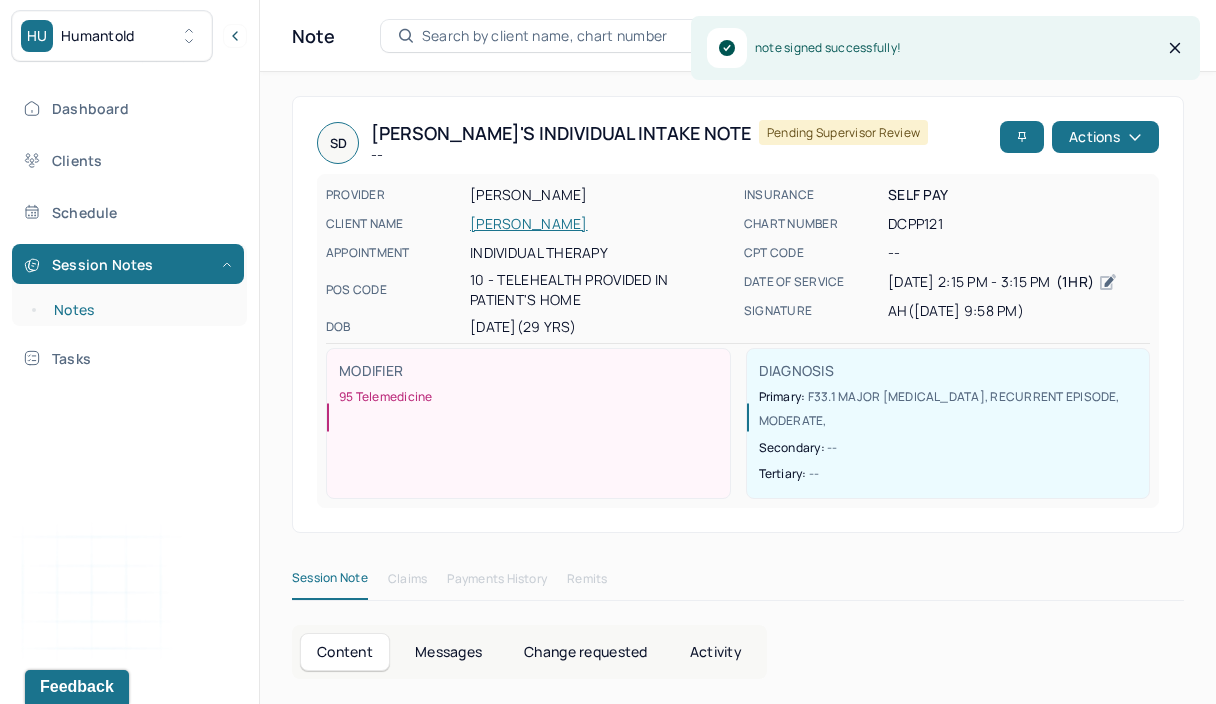 click on "Notes" at bounding box center (139, 310) 